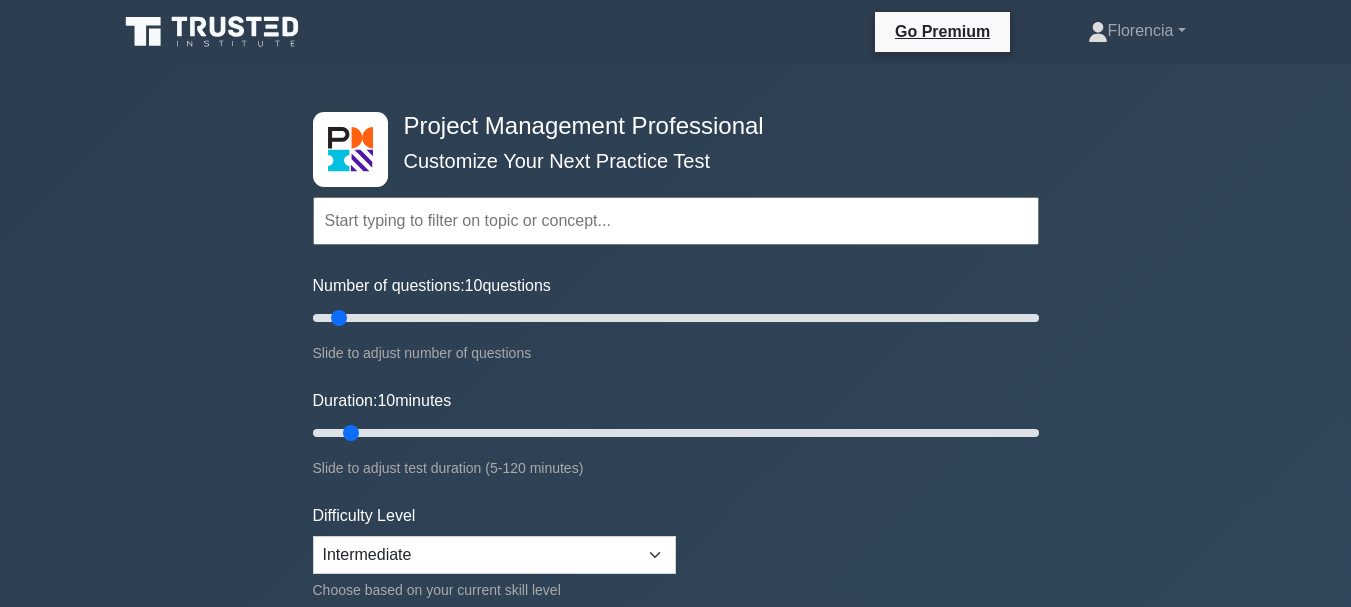 scroll, scrollTop: 0, scrollLeft: 0, axis: both 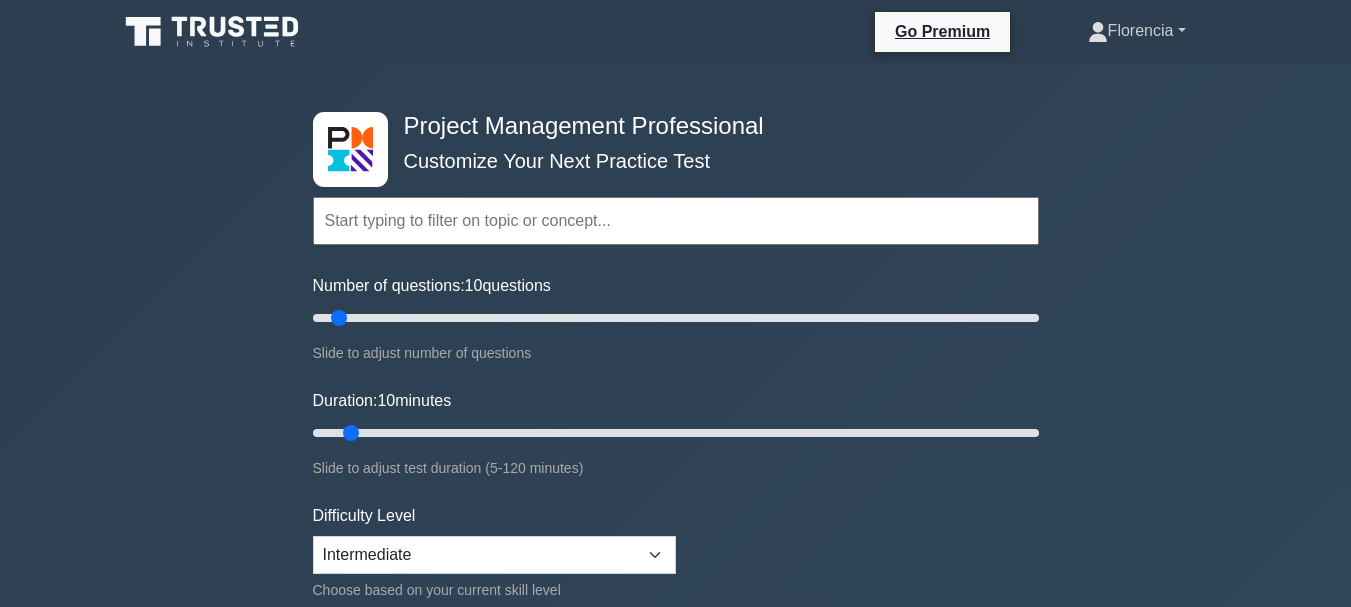 click on "Florencia" at bounding box center [1137, 31] 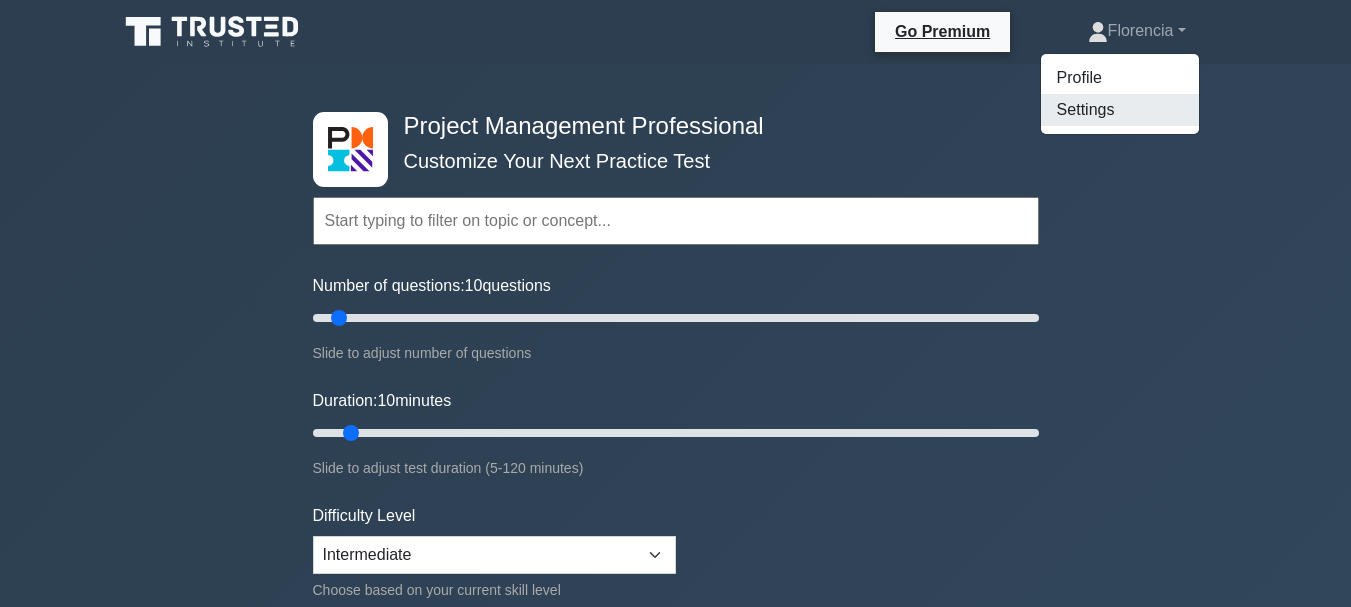 click on "Settings" at bounding box center [1120, 110] 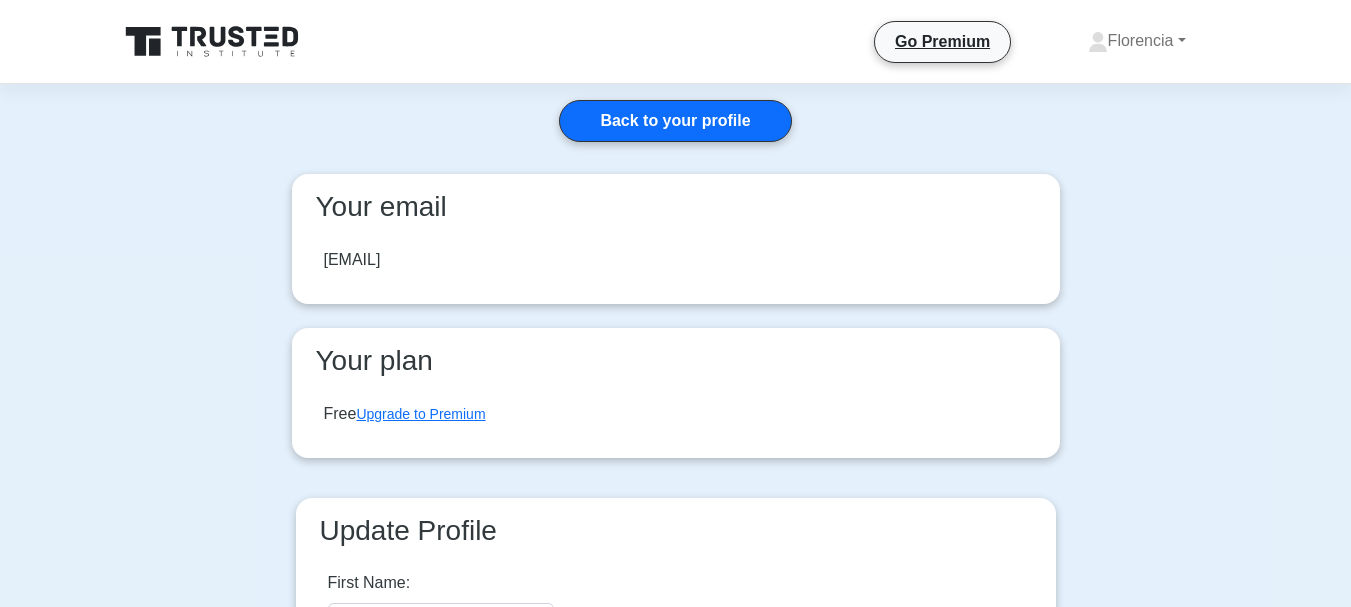 scroll, scrollTop: 0, scrollLeft: 0, axis: both 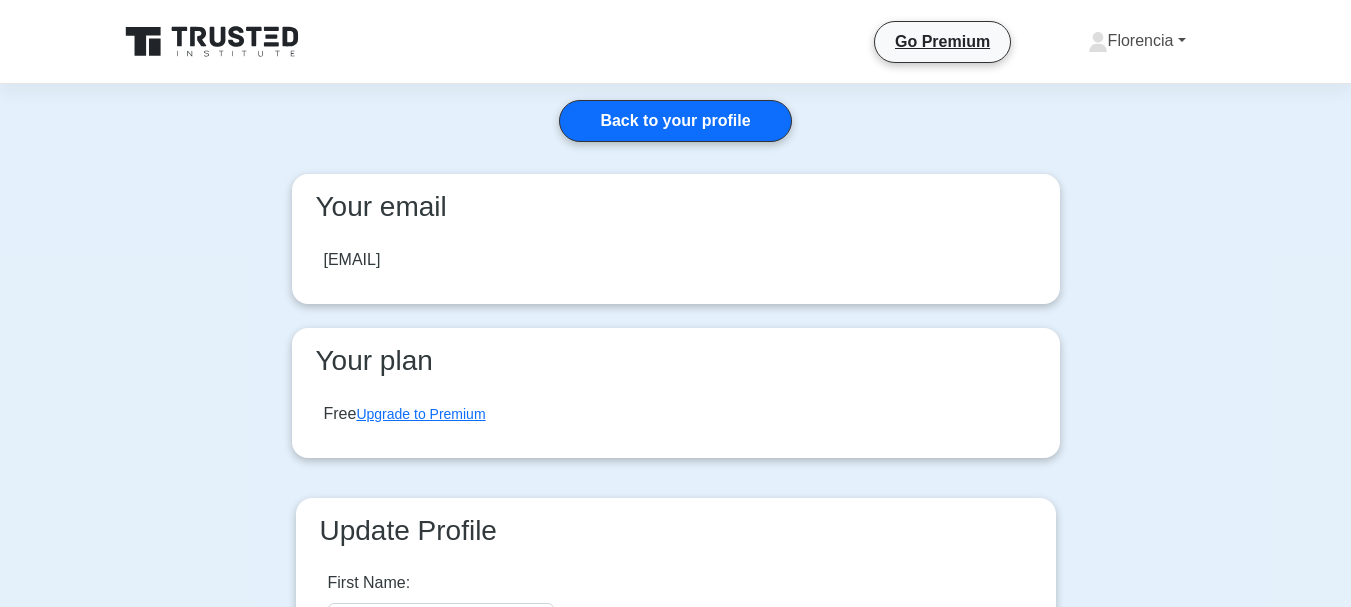 click on "Florencia" at bounding box center (1137, 41) 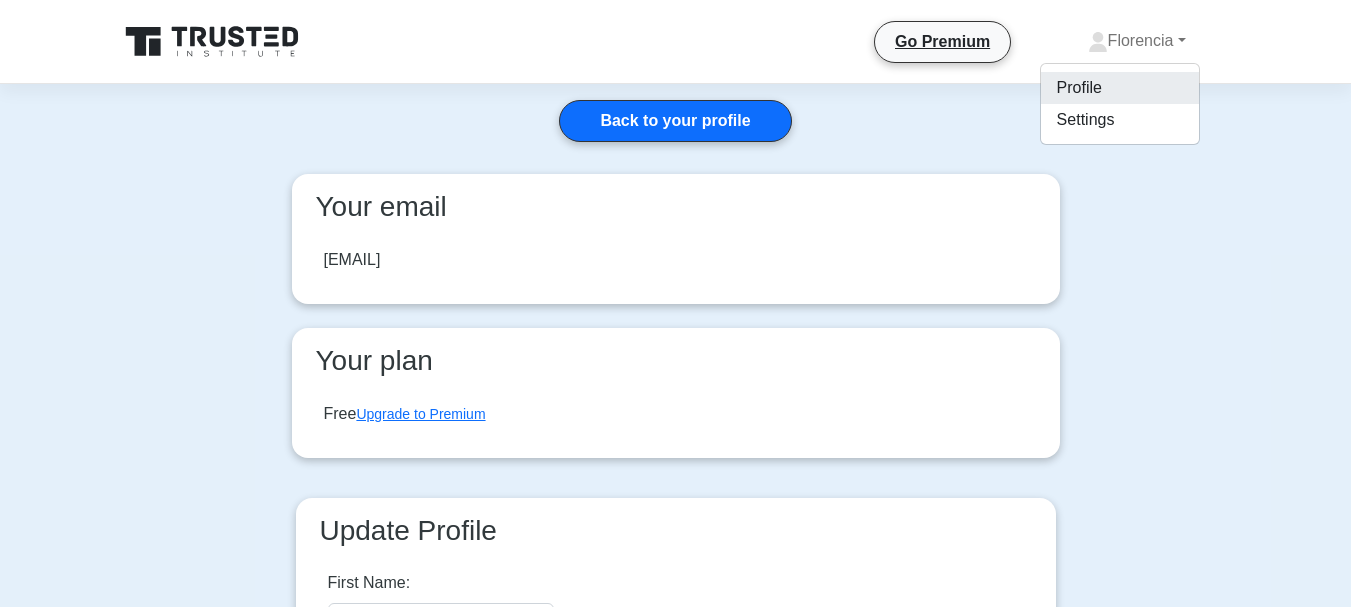 click on "Profile" at bounding box center (1120, 88) 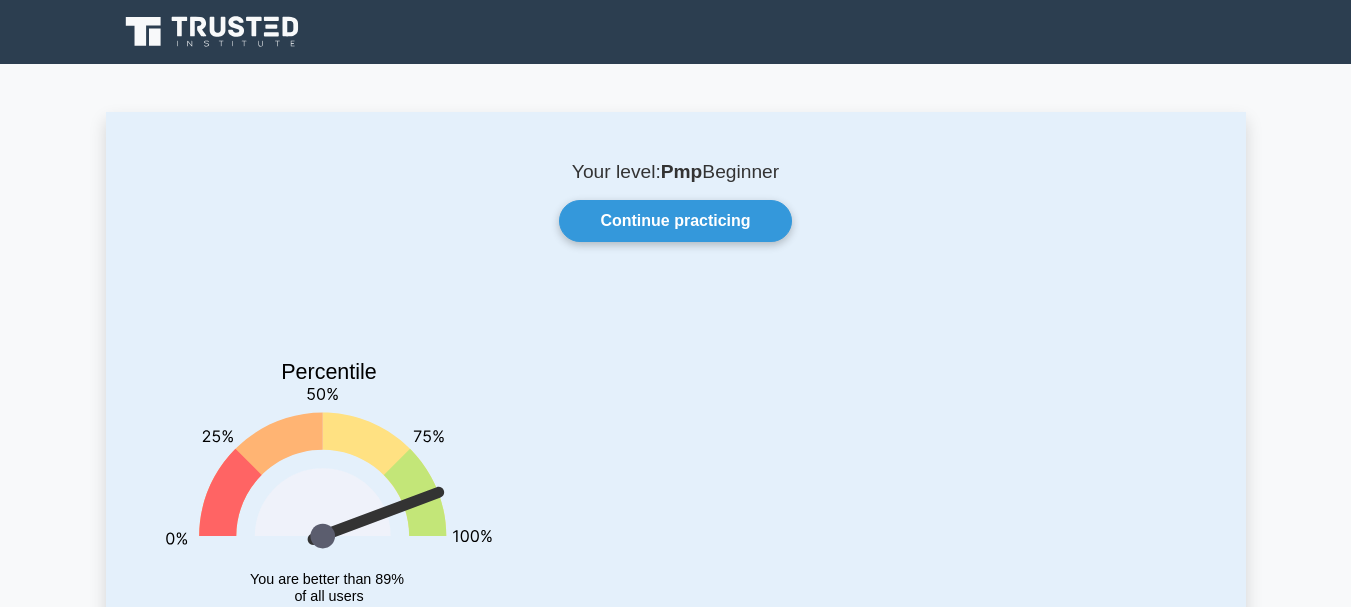scroll, scrollTop: 0, scrollLeft: 0, axis: both 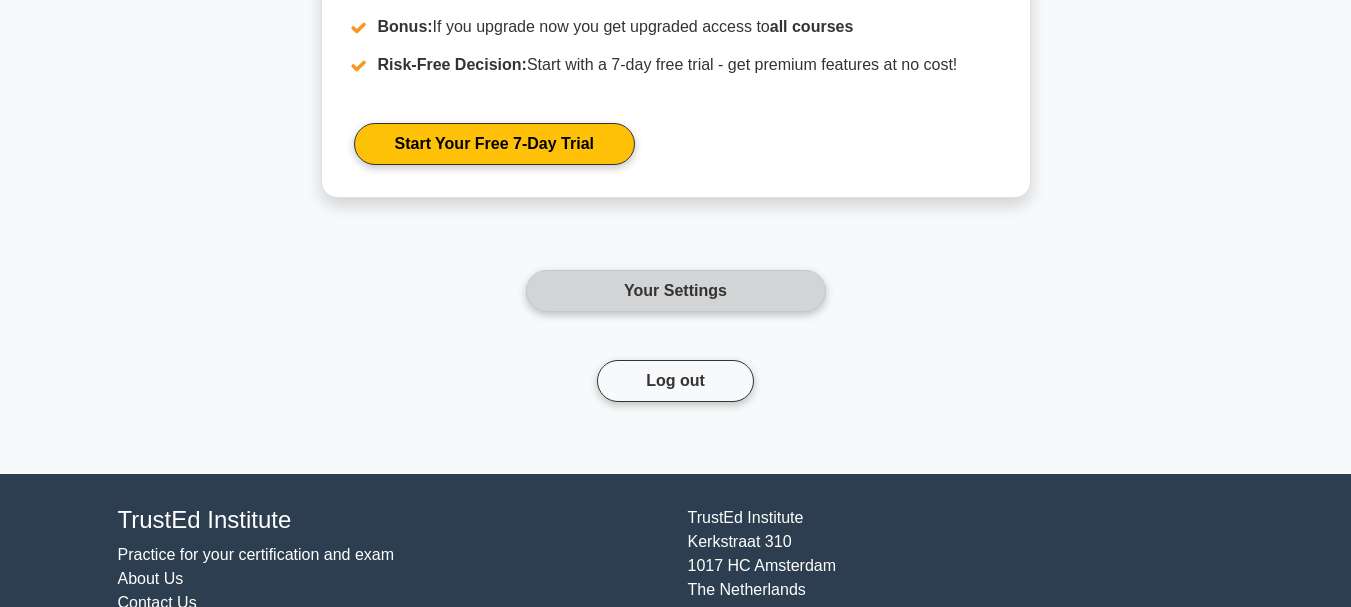 drag, startPoint x: 692, startPoint y: 293, endPoint x: 929, endPoint y: 263, distance: 238.89119 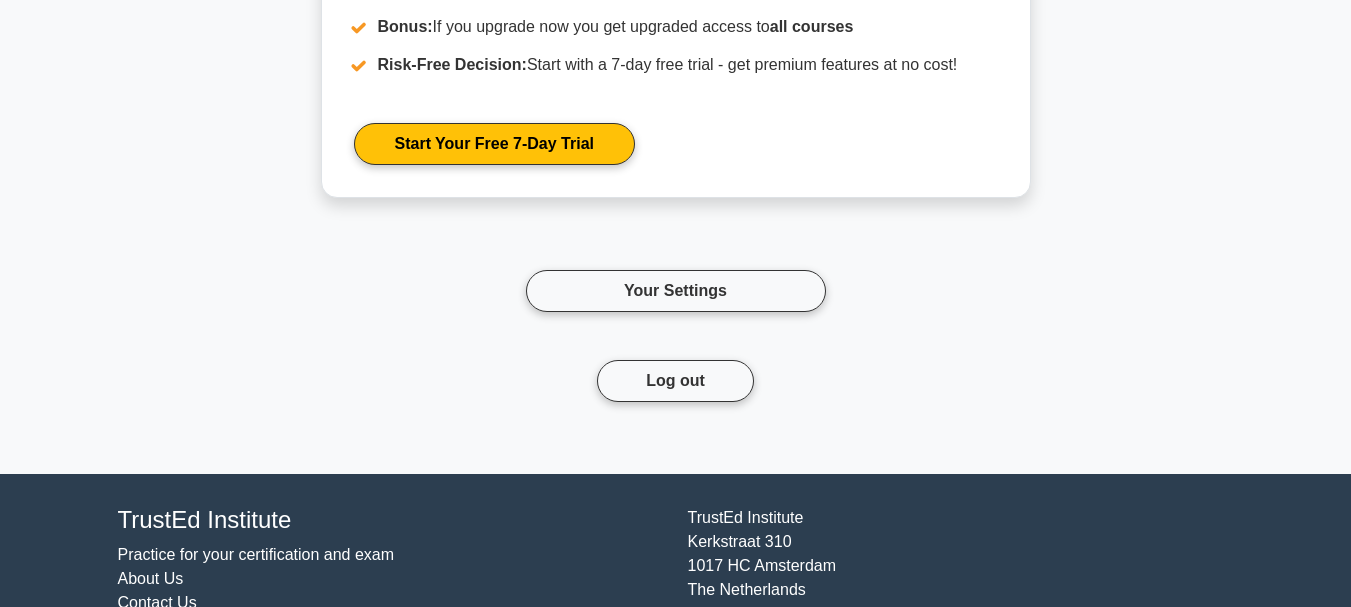click on "Your Settings" at bounding box center [676, 291] 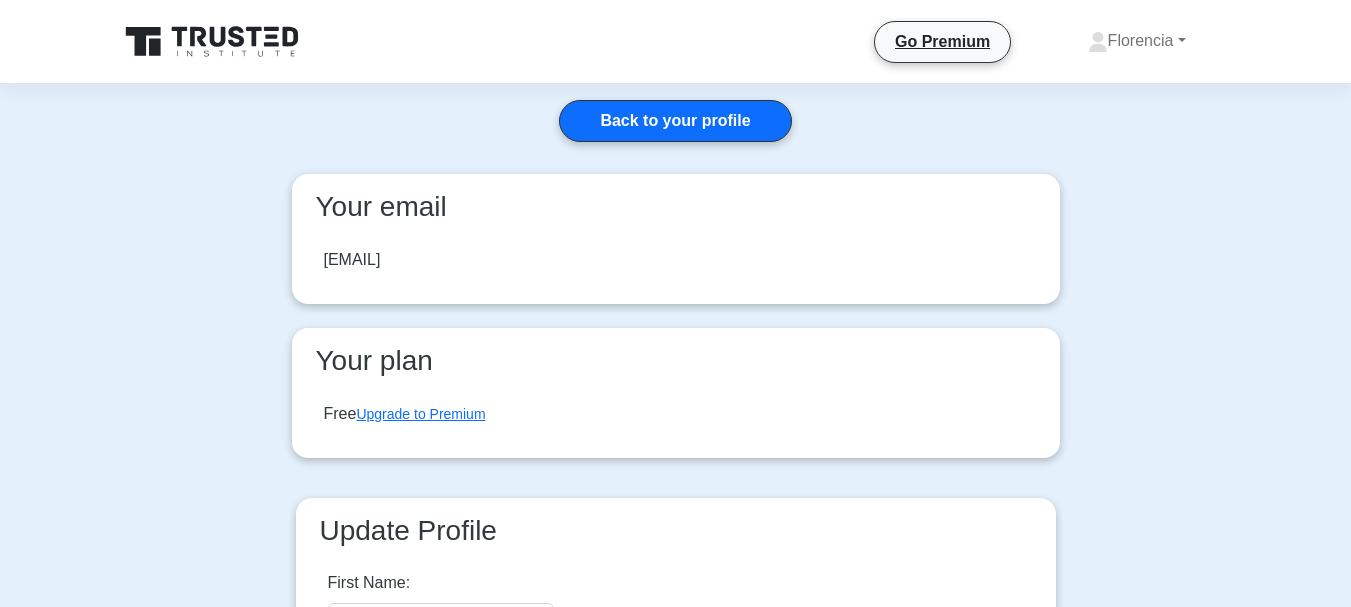 scroll, scrollTop: 0, scrollLeft: 0, axis: both 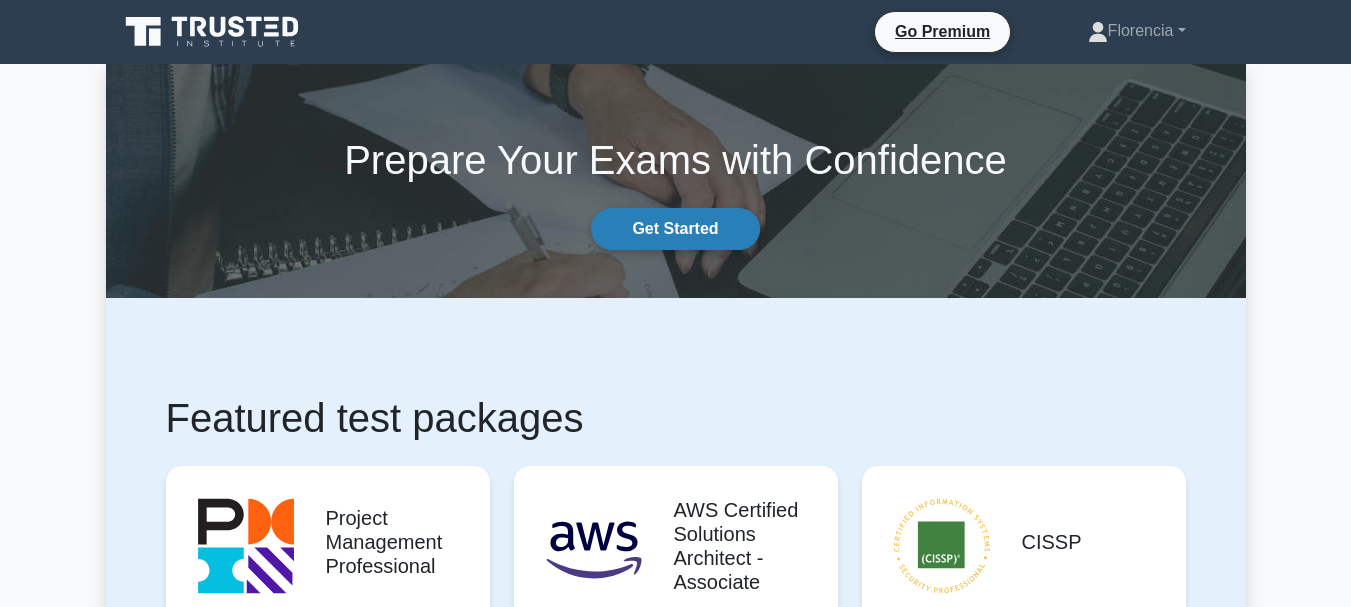 click on "Get Started" at bounding box center (675, 229) 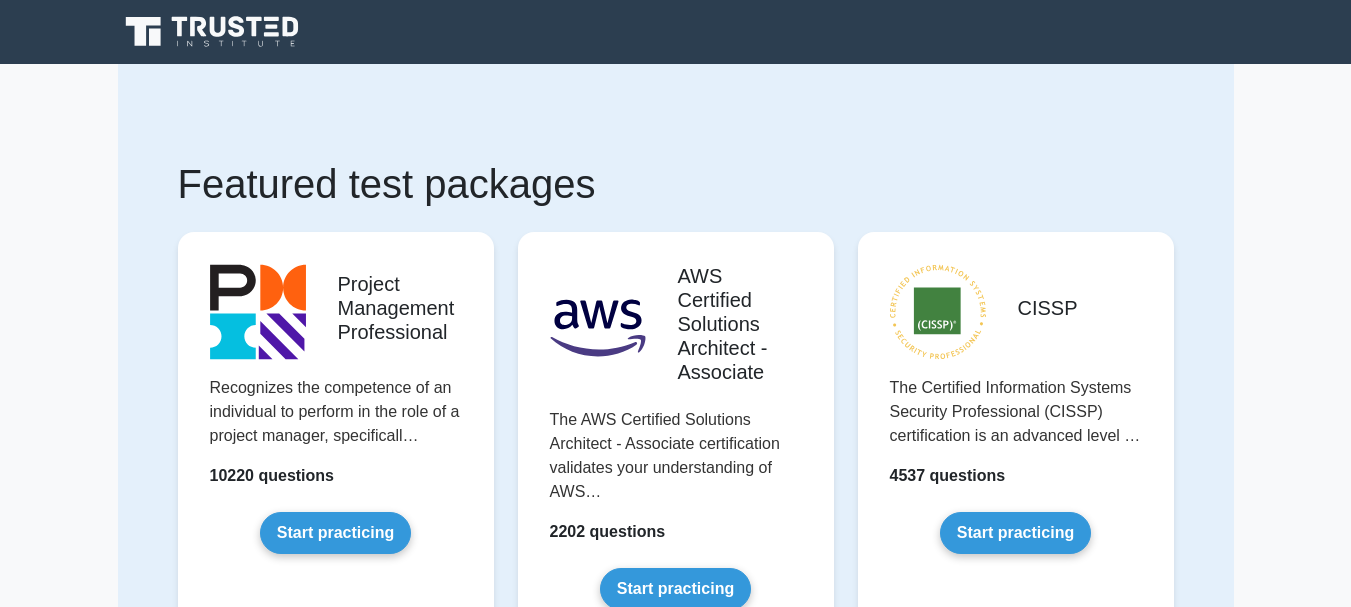 scroll, scrollTop: 0, scrollLeft: 0, axis: both 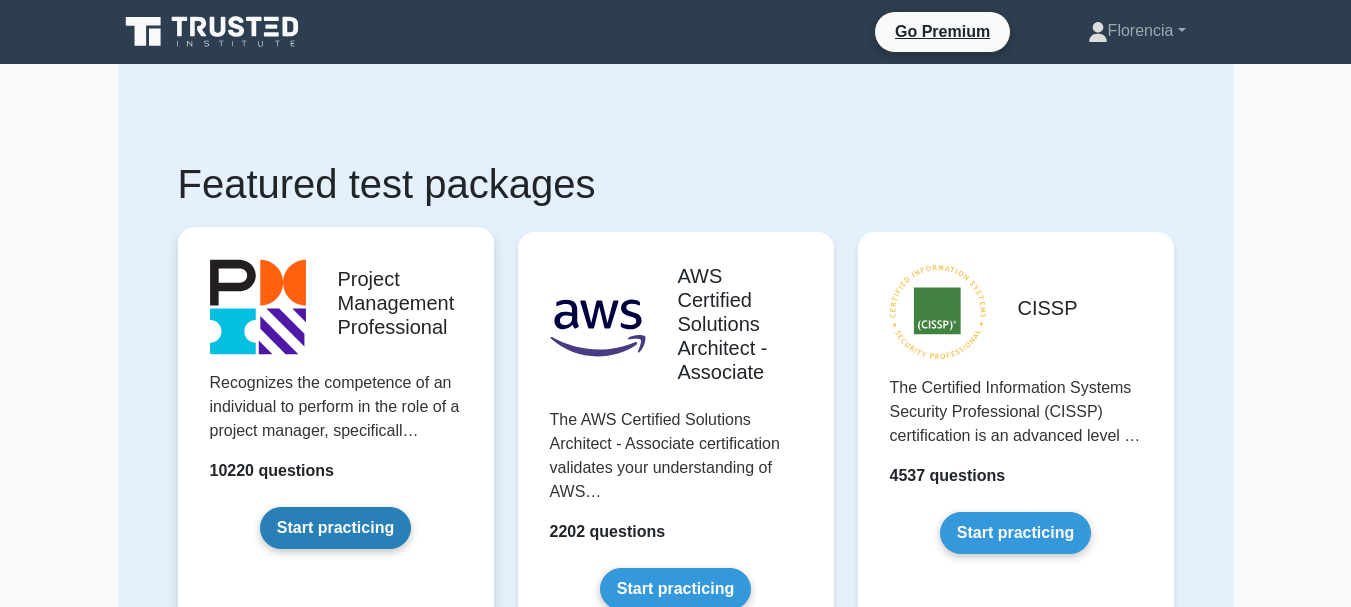 click on "Start practicing" at bounding box center [335, 528] 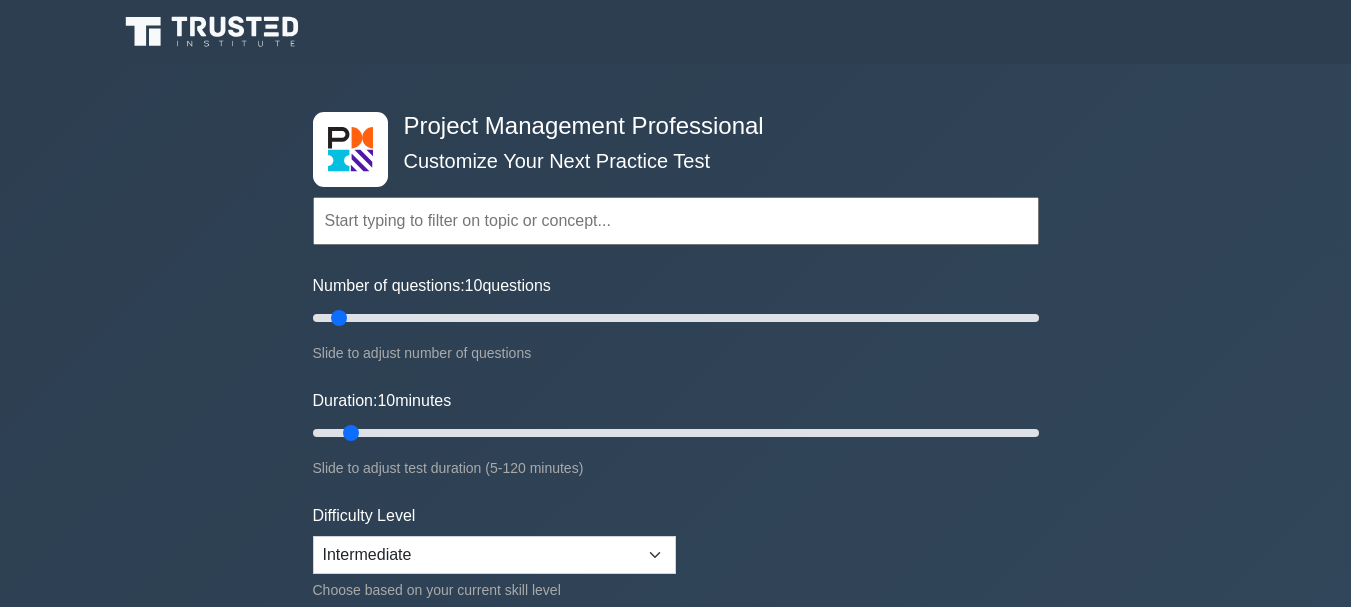 scroll, scrollTop: 0, scrollLeft: 0, axis: both 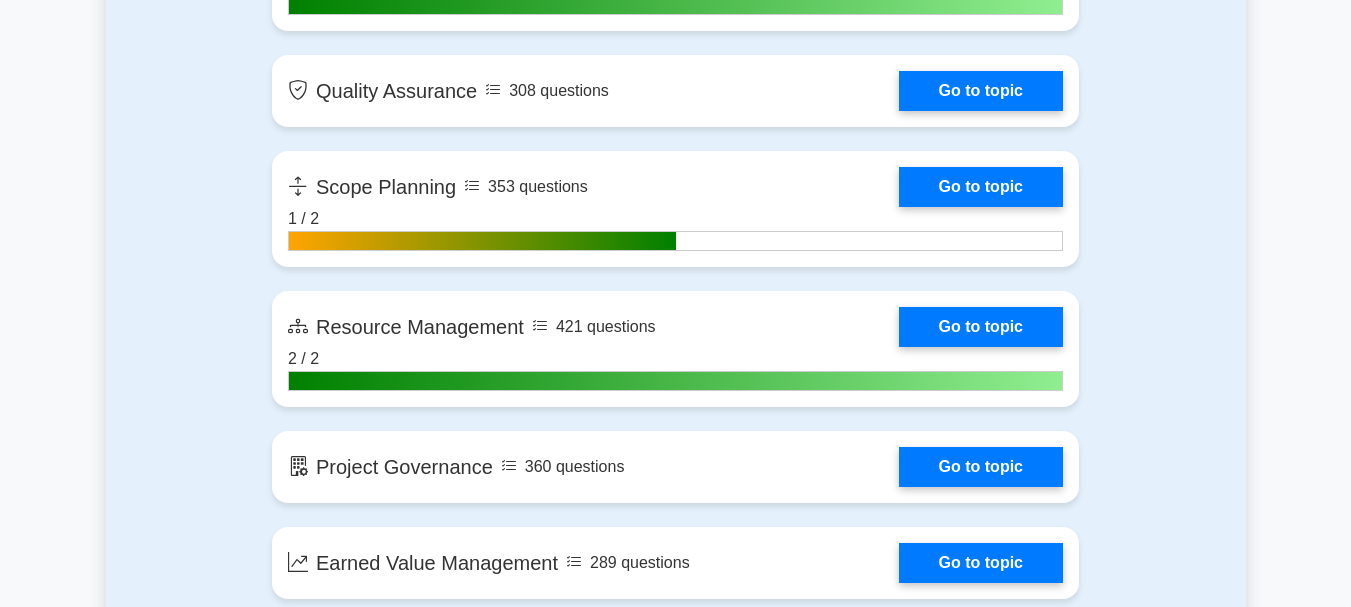 click on "Project Management Professional
Customize Your Next Practice Test
Topics
Scope Management
Time Management
Cost Management
Quality Management
Risk Management
Integration Management
Human Resource Management" at bounding box center [675, 1168] 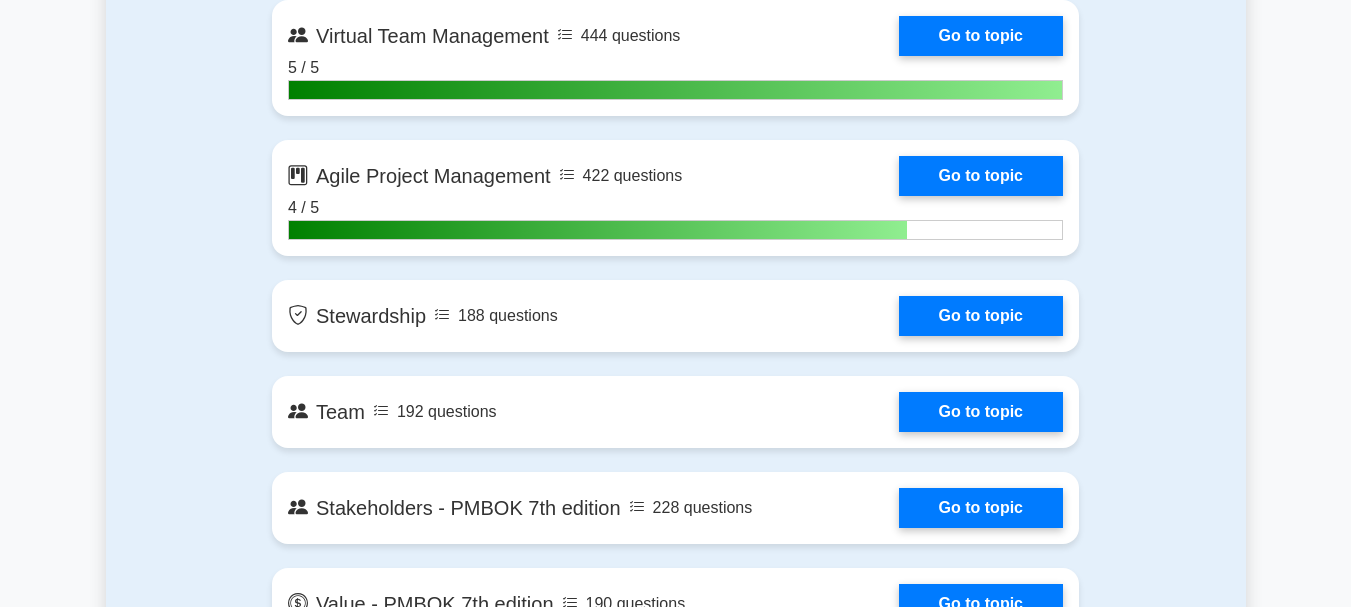 scroll, scrollTop: 5200, scrollLeft: 0, axis: vertical 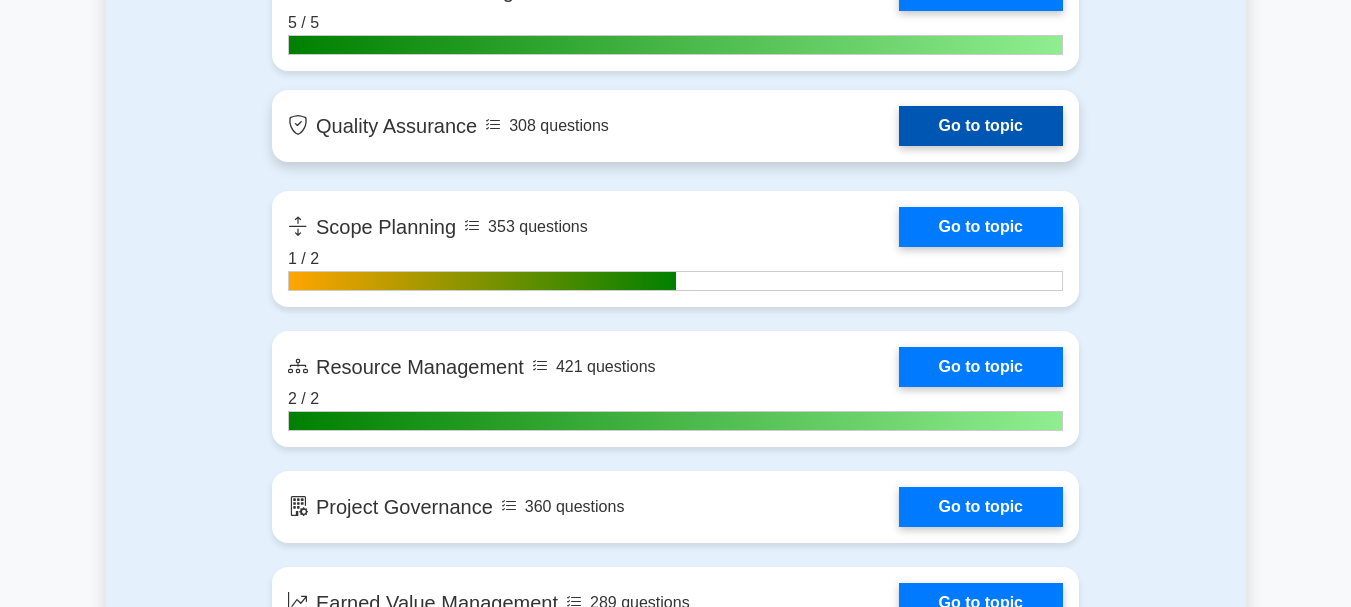 click on "Go to topic" at bounding box center (981, 126) 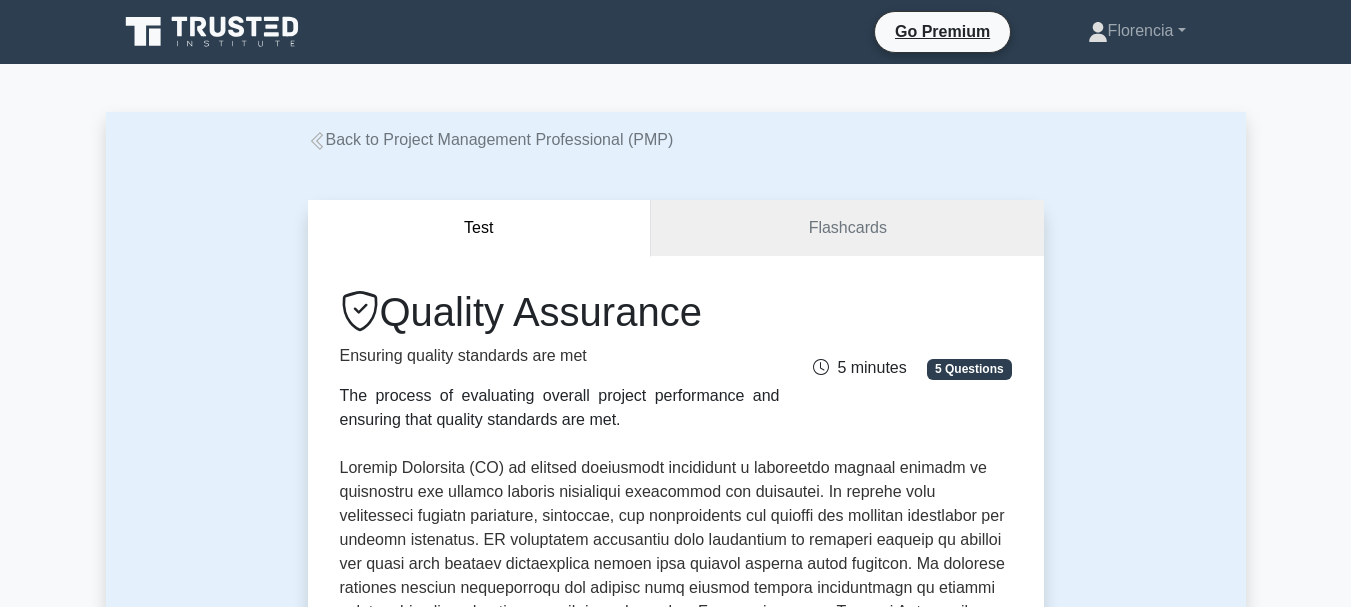 scroll, scrollTop: 0, scrollLeft: 0, axis: both 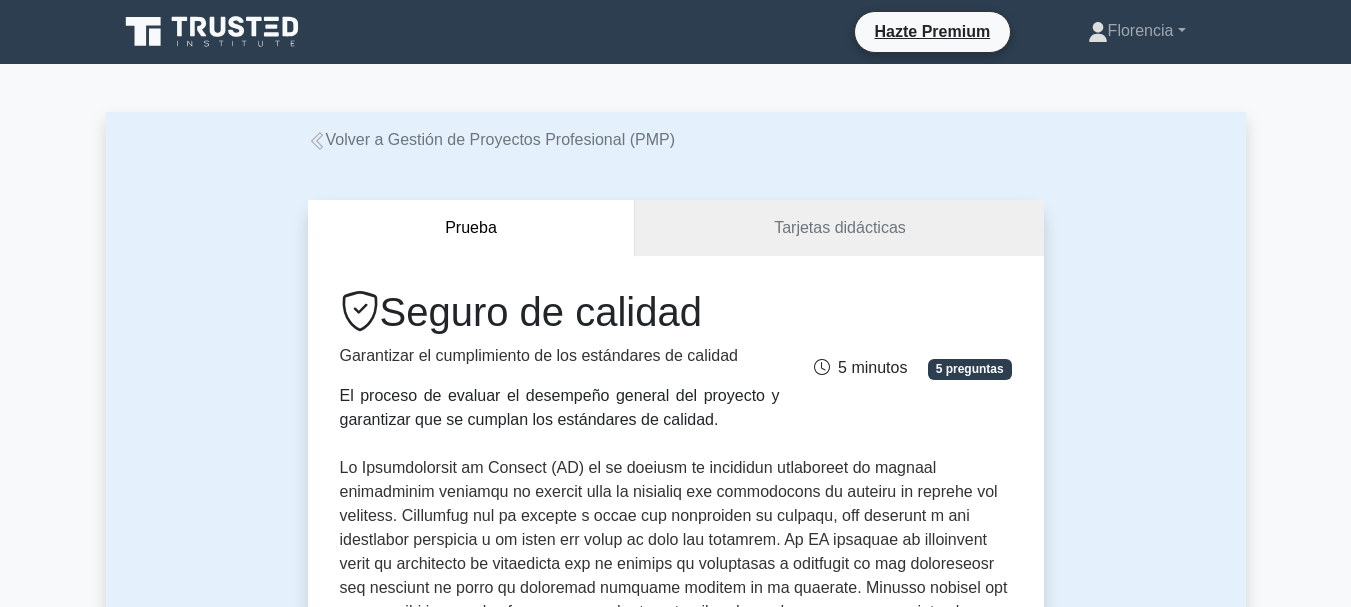 click on "Prueba
Tarjetas didácticas
Seguro de calidad
Garantizar el cumplimiento de los estándares de calidad
El proceso de evaluar el desempeño general del proyecto y garantizar que se cumplan los estándares de calidad.
5 minutos
5 preguntas  ,   ,   ,   ," at bounding box center (676, 1664) 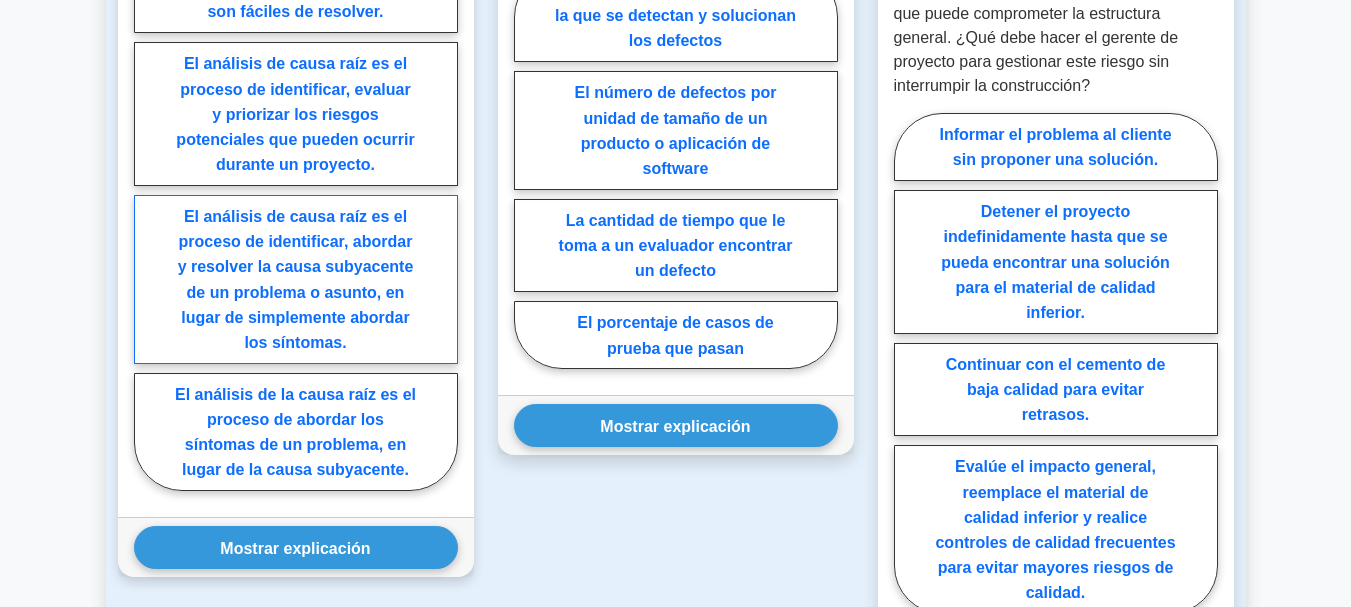 scroll, scrollTop: 1800, scrollLeft: 0, axis: vertical 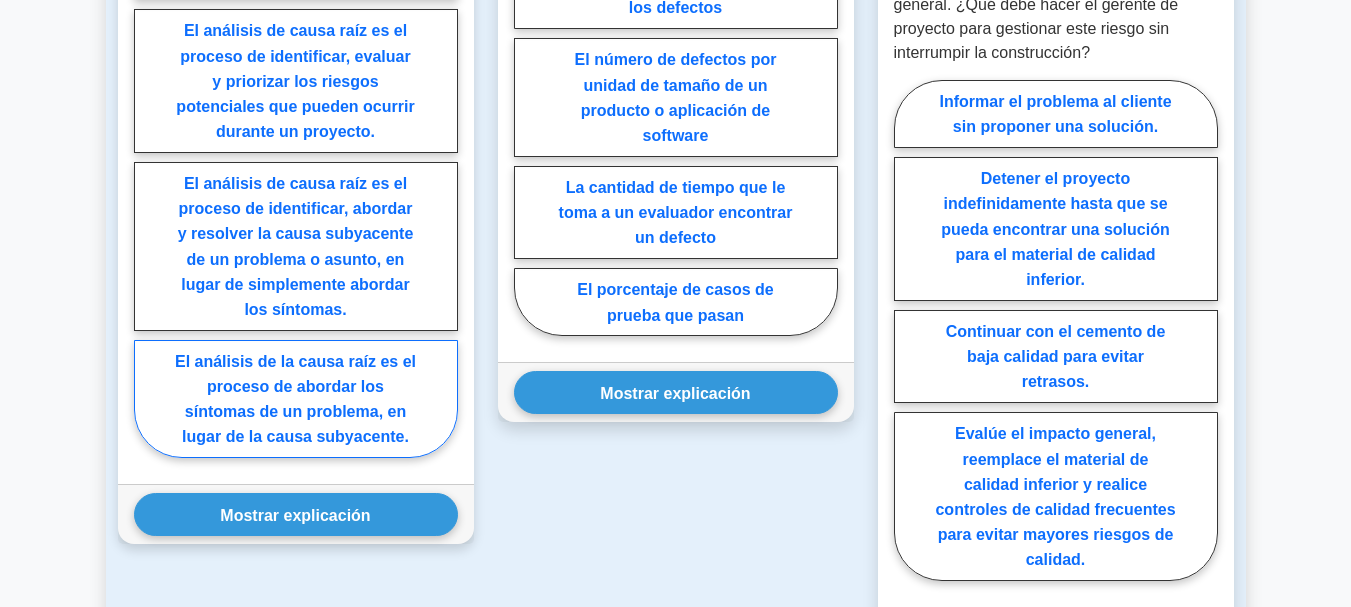 click on "El análisis de la causa raíz es el proceso de abordar los síntomas de un problema, en lugar de la causa subyacente." at bounding box center (295, 399) 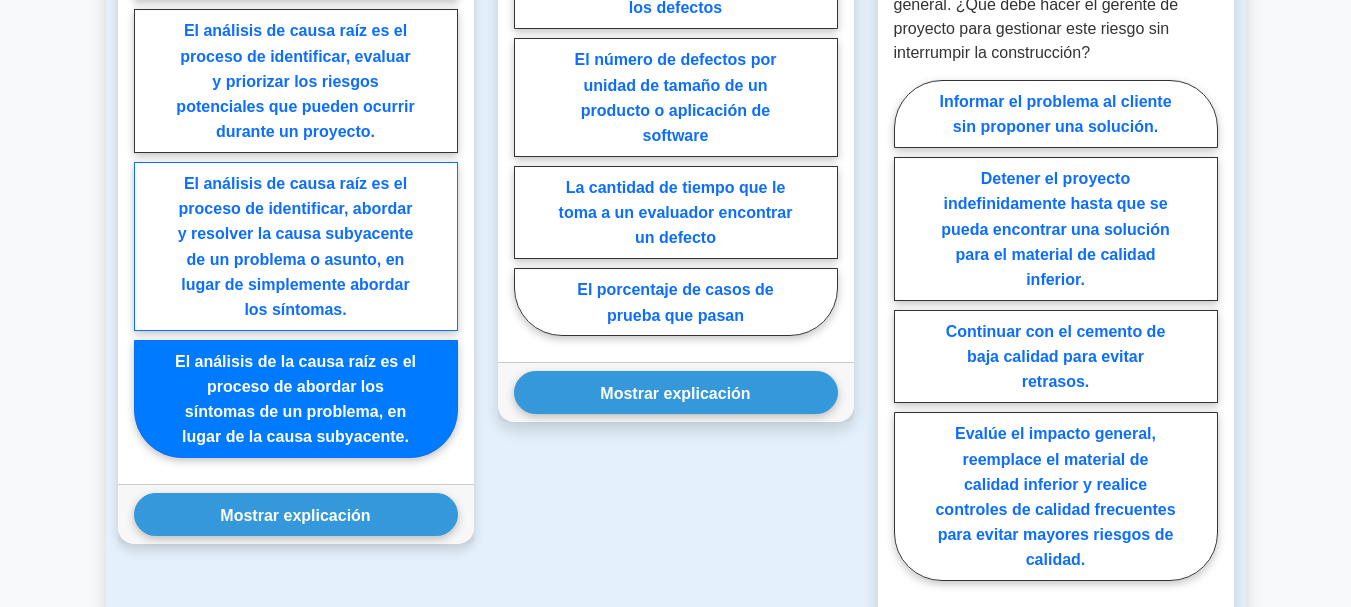 click on "El análisis de causa raíz es el proceso de identificar, abordar y resolver la causa subyacente de un problema o asunto, en lugar de simplemente abordar los síntomas." at bounding box center (296, 246) 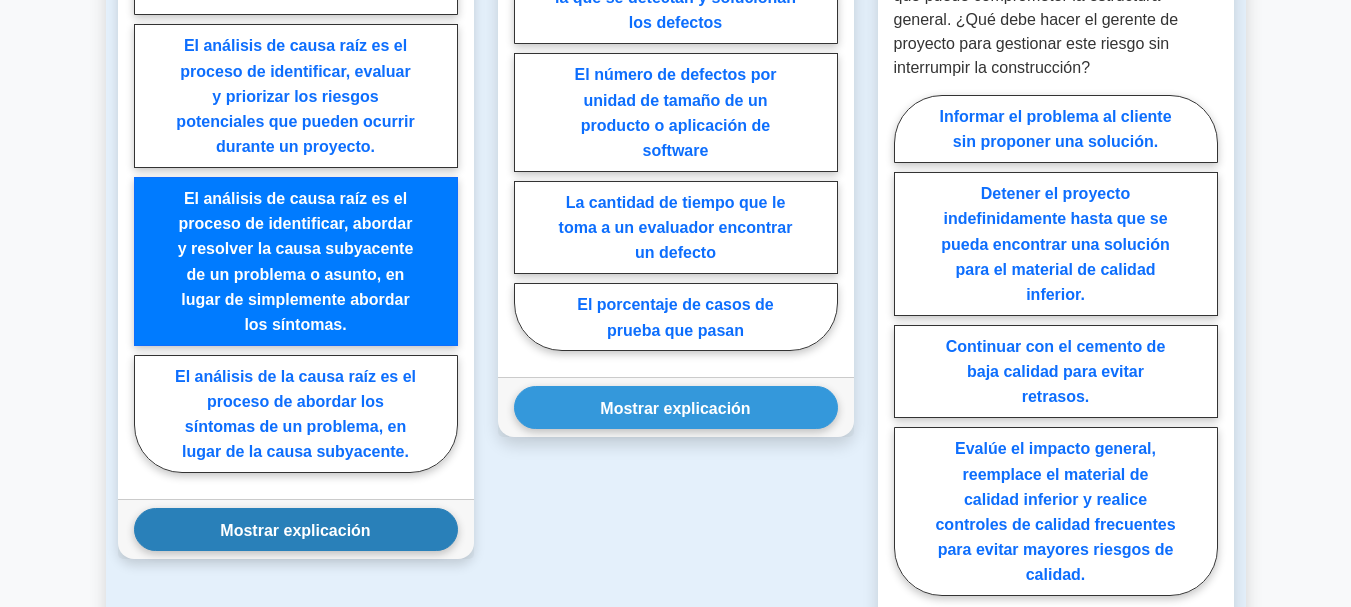 scroll, scrollTop: 1800, scrollLeft: 0, axis: vertical 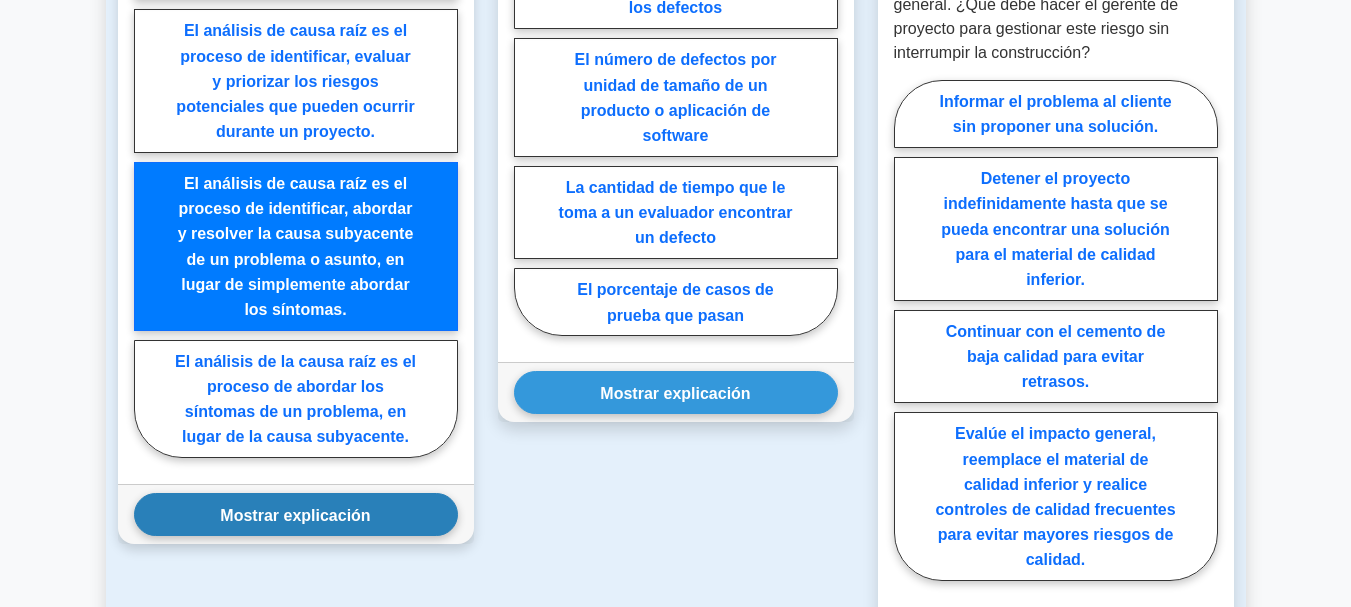 click on "Mostrar explicación" at bounding box center (296, 514) 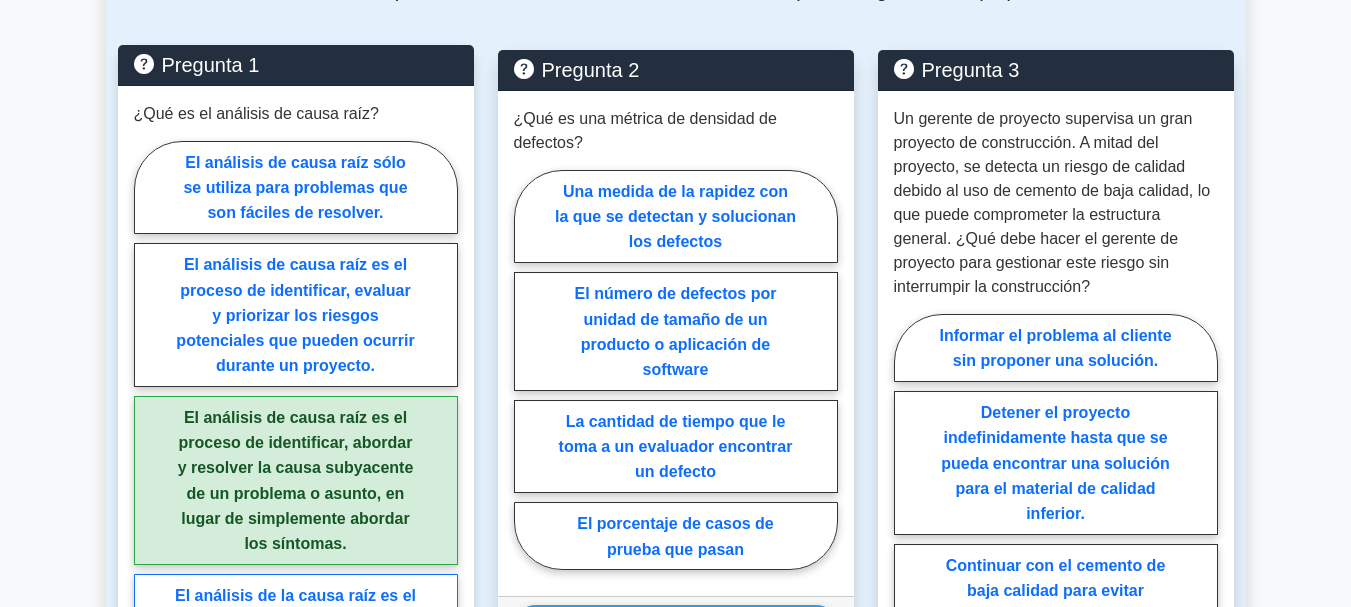scroll, scrollTop: 1600, scrollLeft: 0, axis: vertical 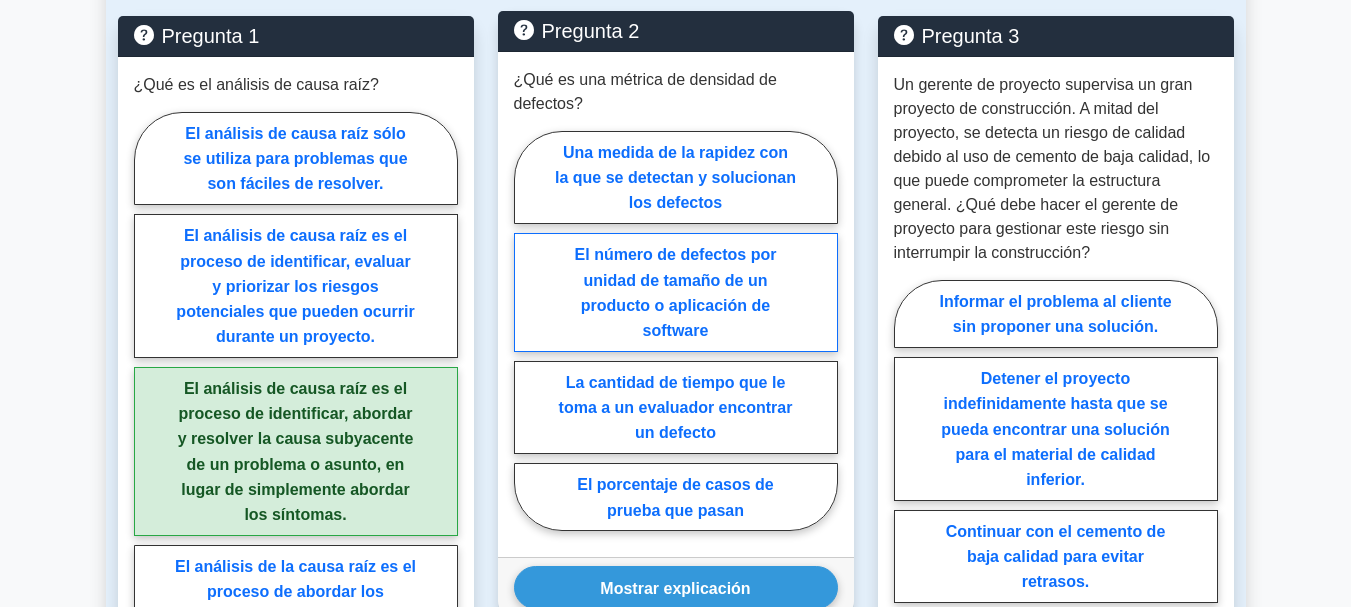 click on "El número de defectos por unidad de tamaño de un producto o aplicación de software" at bounding box center [676, 292] 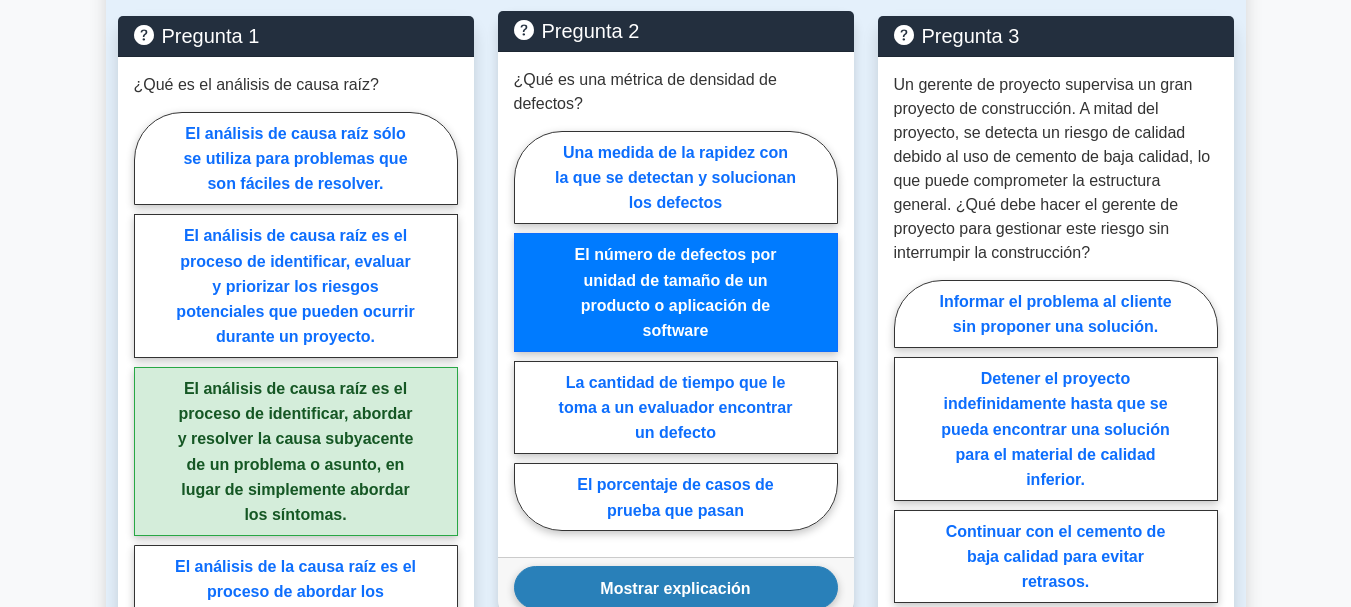 click on "Mostrar explicación" at bounding box center [676, 587] 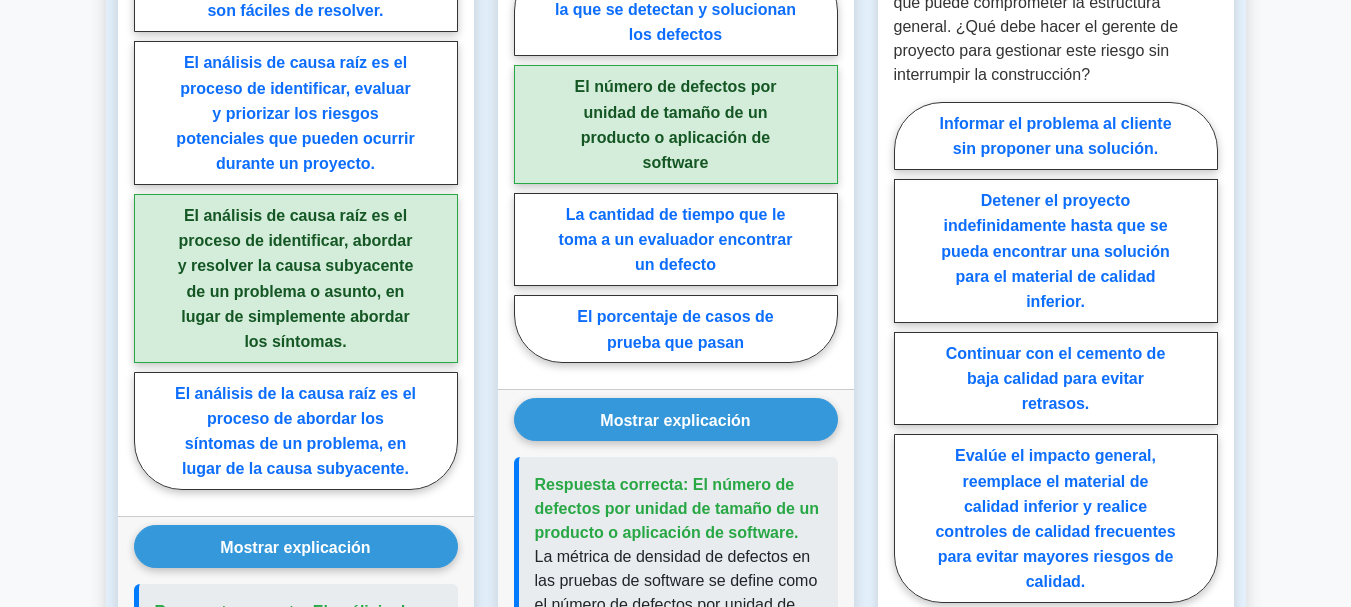 scroll, scrollTop: 1800, scrollLeft: 0, axis: vertical 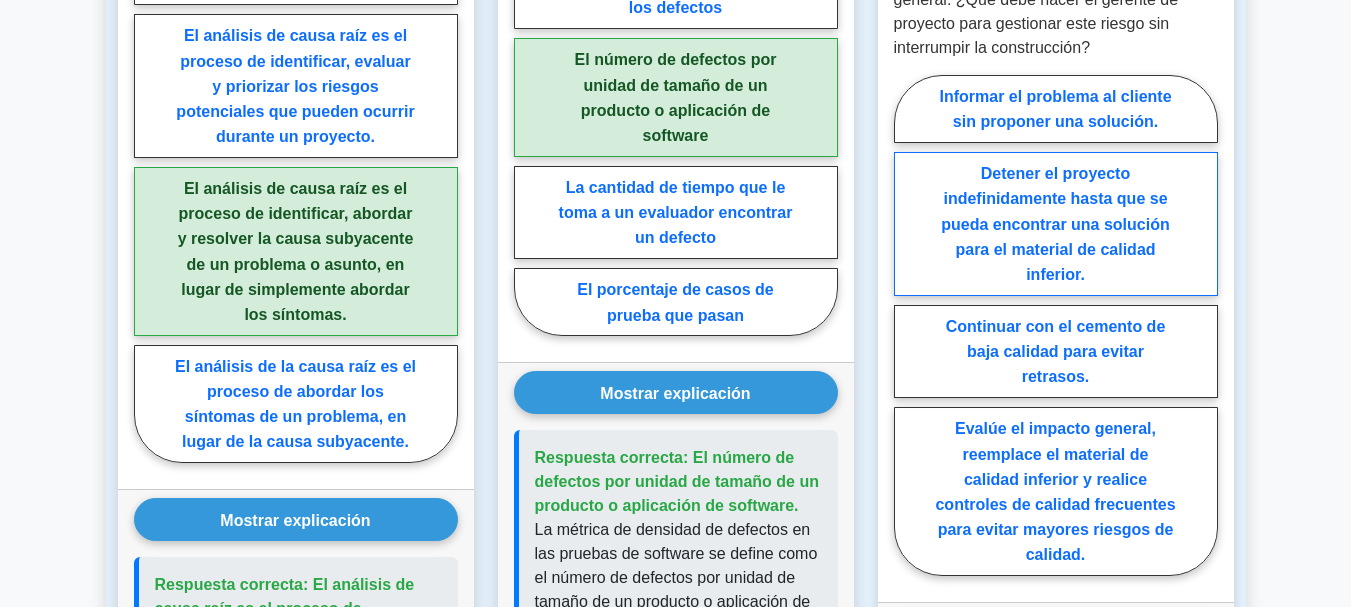 click on "Detener el proyecto indefinidamente hasta que se pueda encontrar una solución para el material de calidad inferior." at bounding box center (1056, 224) 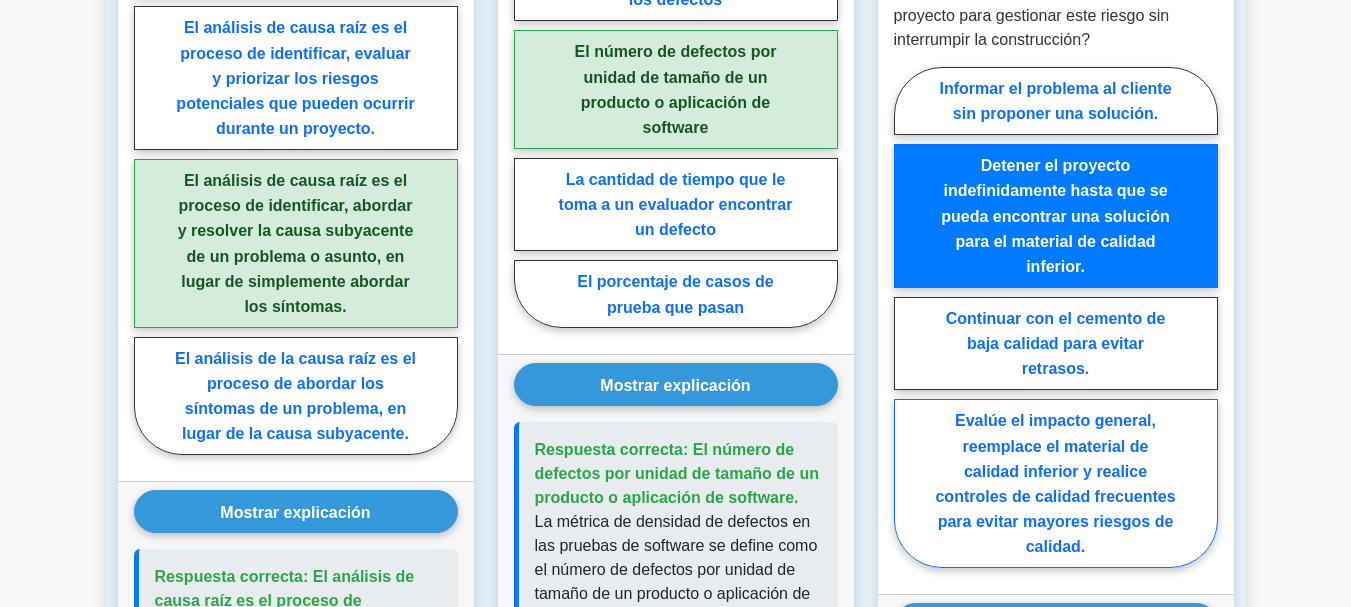 scroll, scrollTop: 1800, scrollLeft: 0, axis: vertical 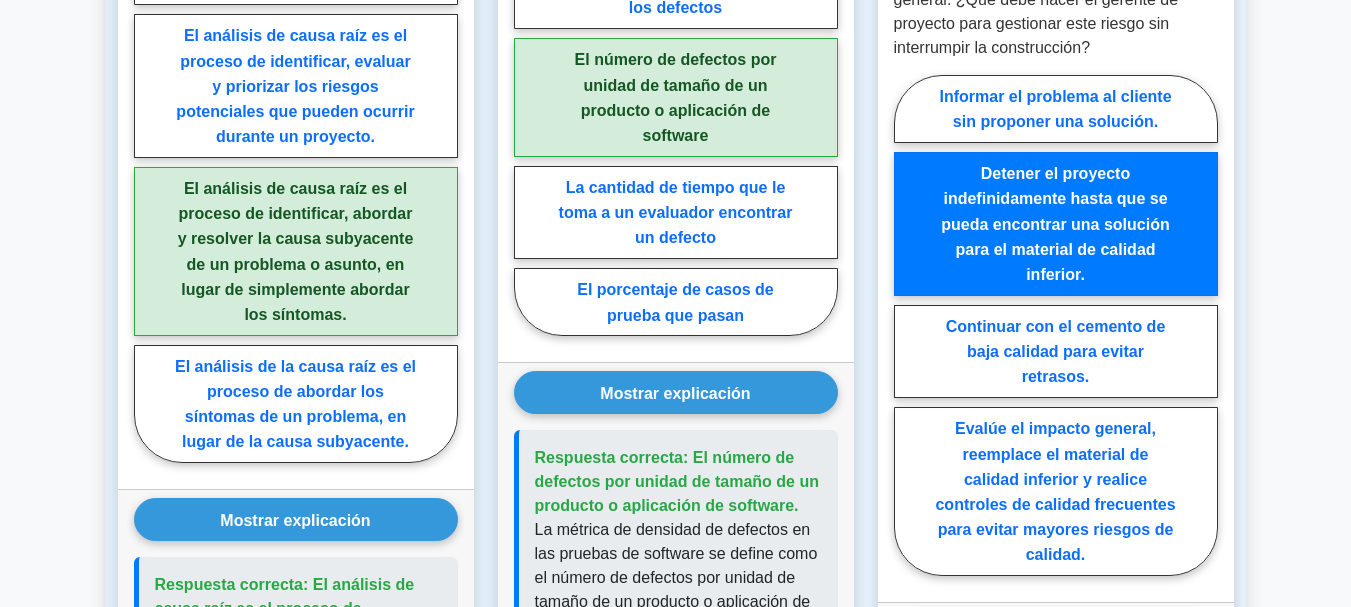 click on "Mostrar explicación" at bounding box center (1056, 632) 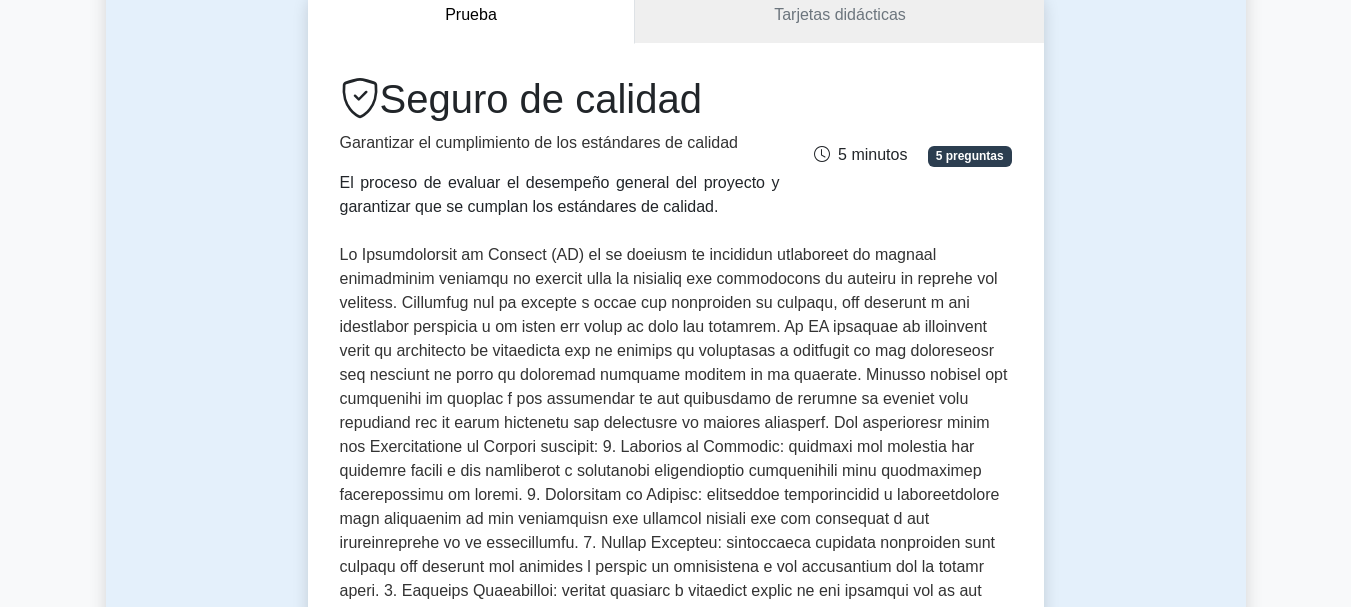 scroll, scrollTop: 200, scrollLeft: 0, axis: vertical 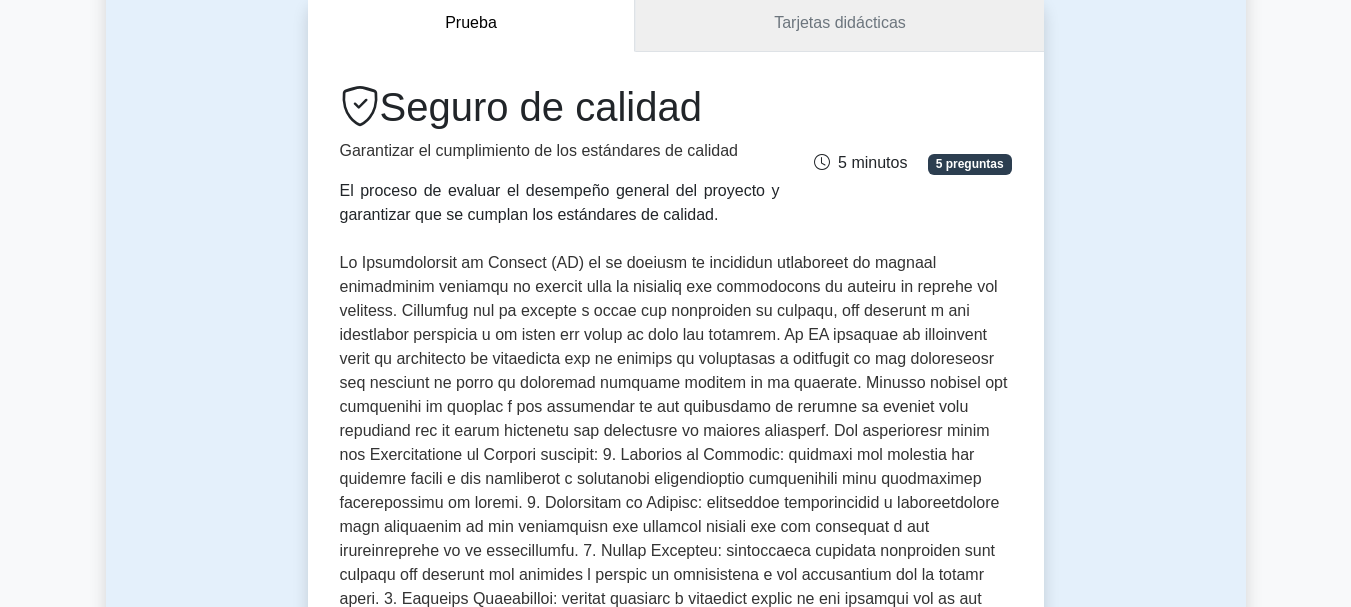 click on "Tarjetas didácticas" at bounding box center (840, 22) 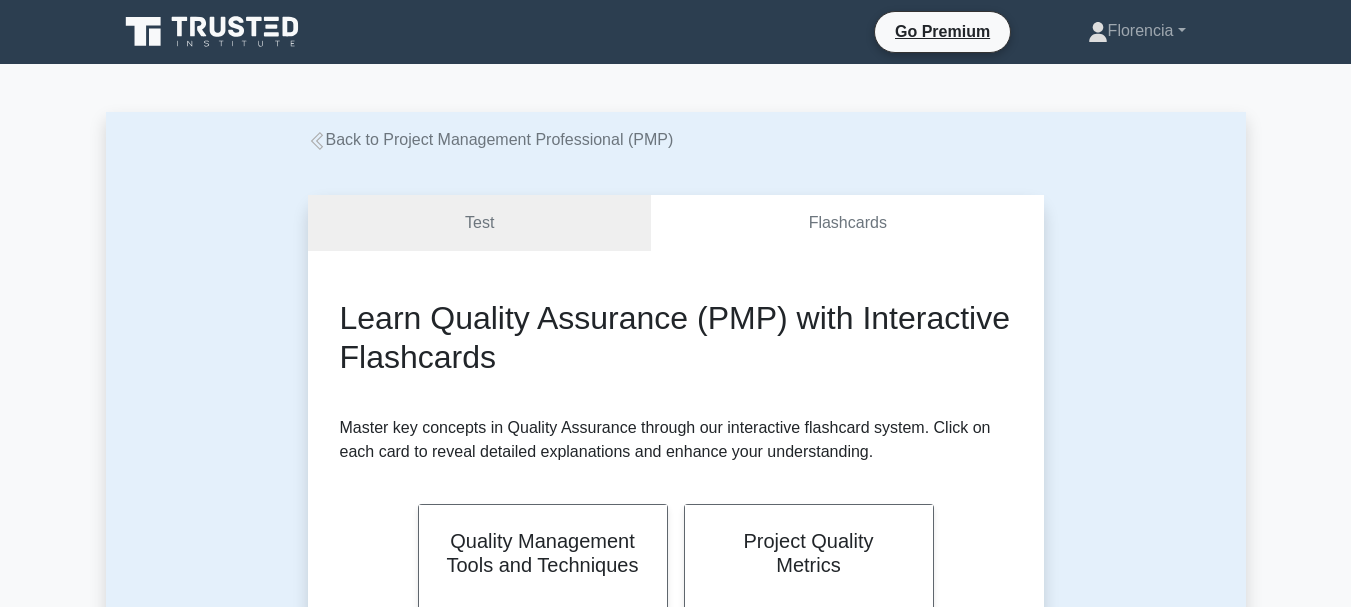 scroll, scrollTop: 0, scrollLeft: 0, axis: both 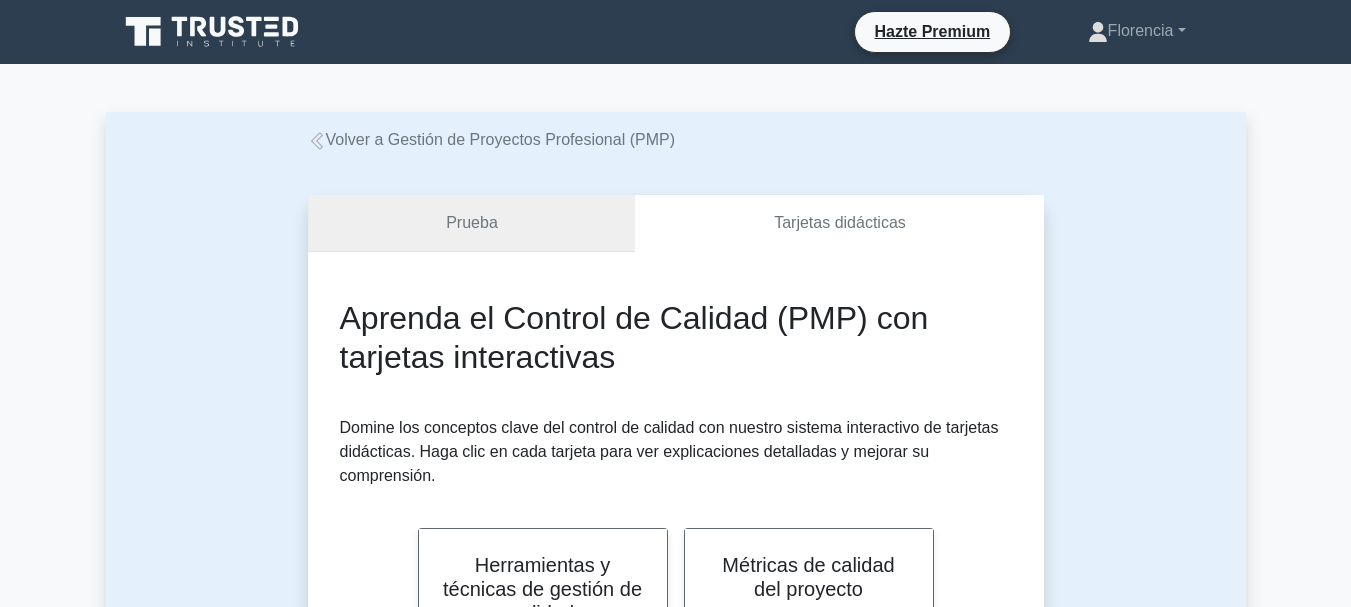 click on "Prueba" at bounding box center [472, 223] 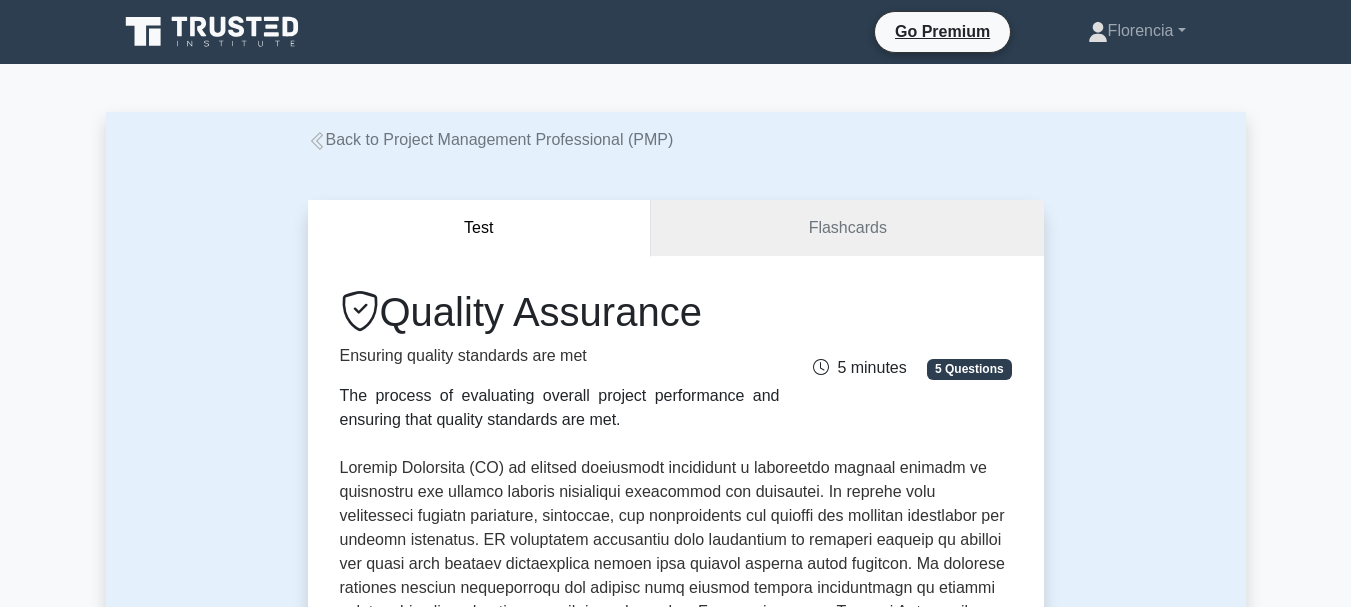 scroll, scrollTop: 195, scrollLeft: 0, axis: vertical 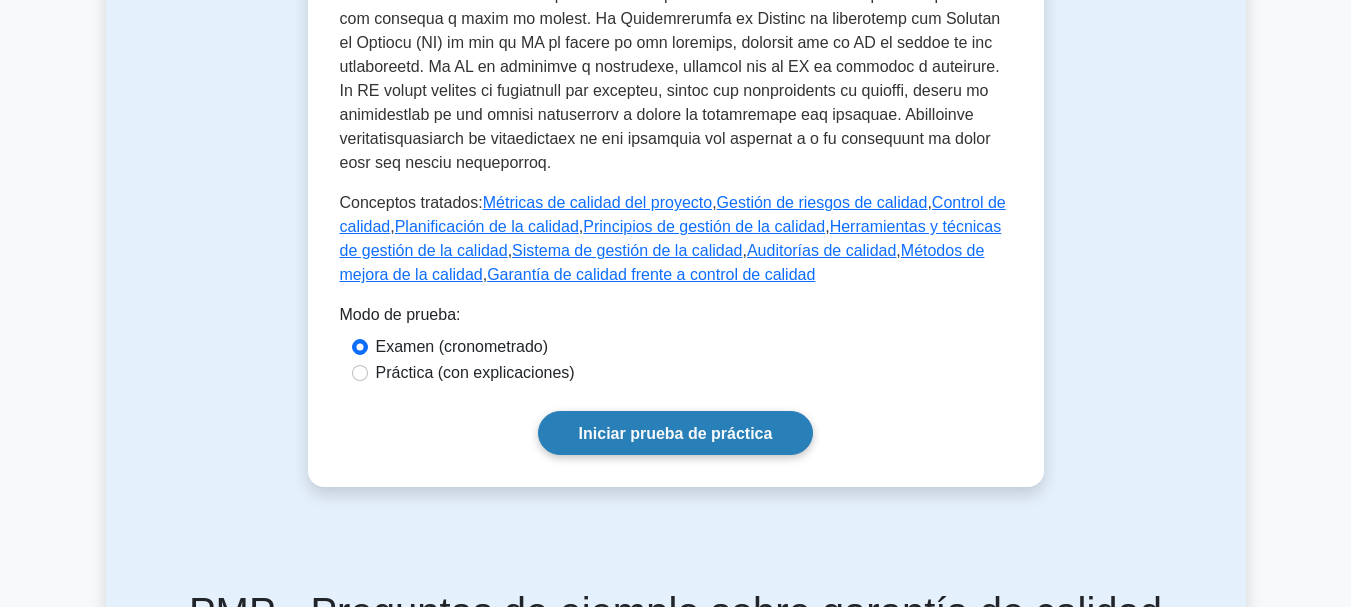 click on "Iniciar prueba de práctica" at bounding box center (676, 432) 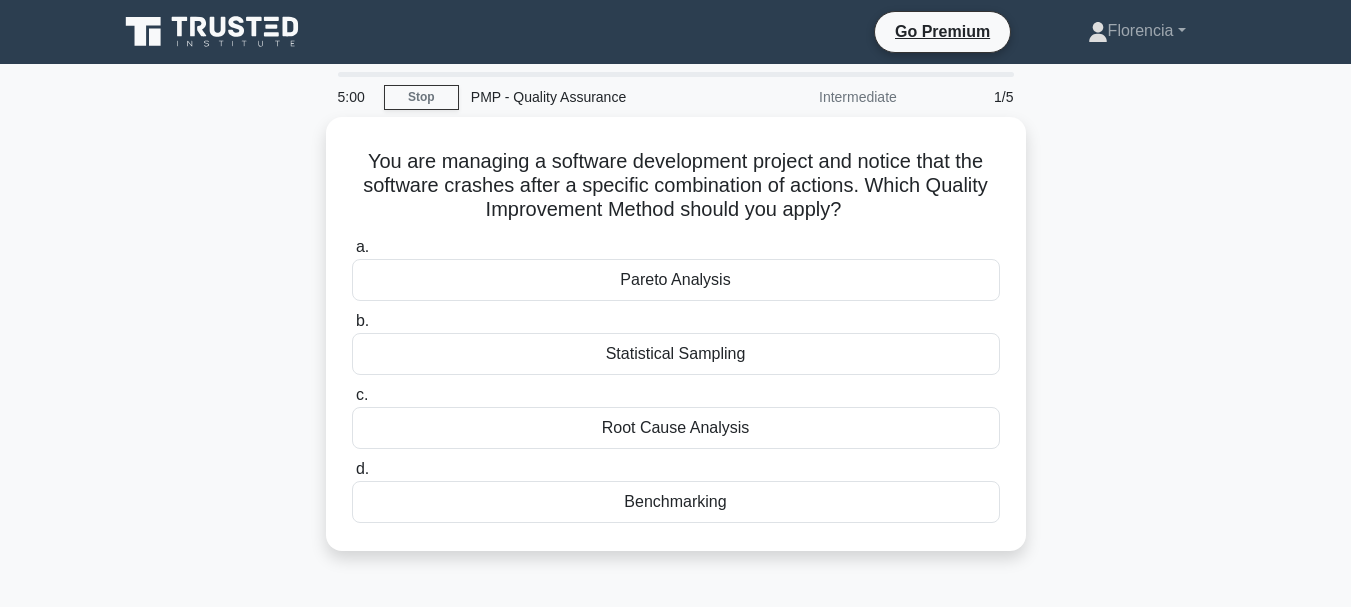 scroll, scrollTop: 0, scrollLeft: 0, axis: both 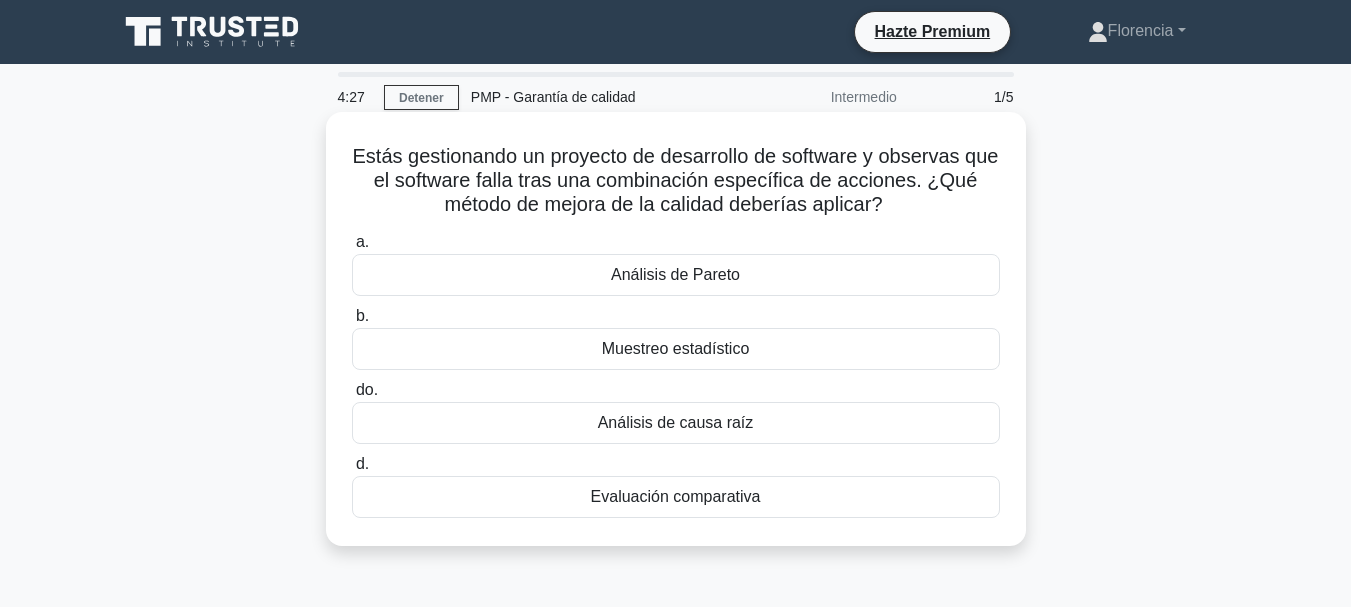 click on "Análisis de causa raíz" at bounding box center [676, 423] 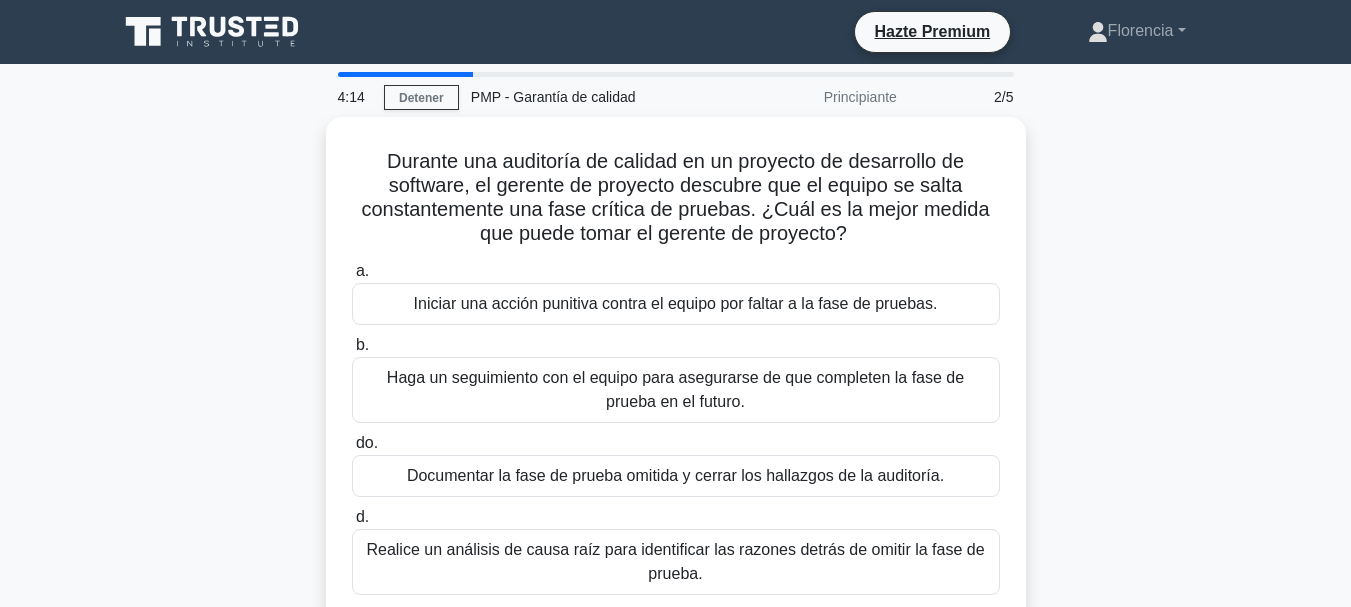 scroll, scrollTop: 100, scrollLeft: 0, axis: vertical 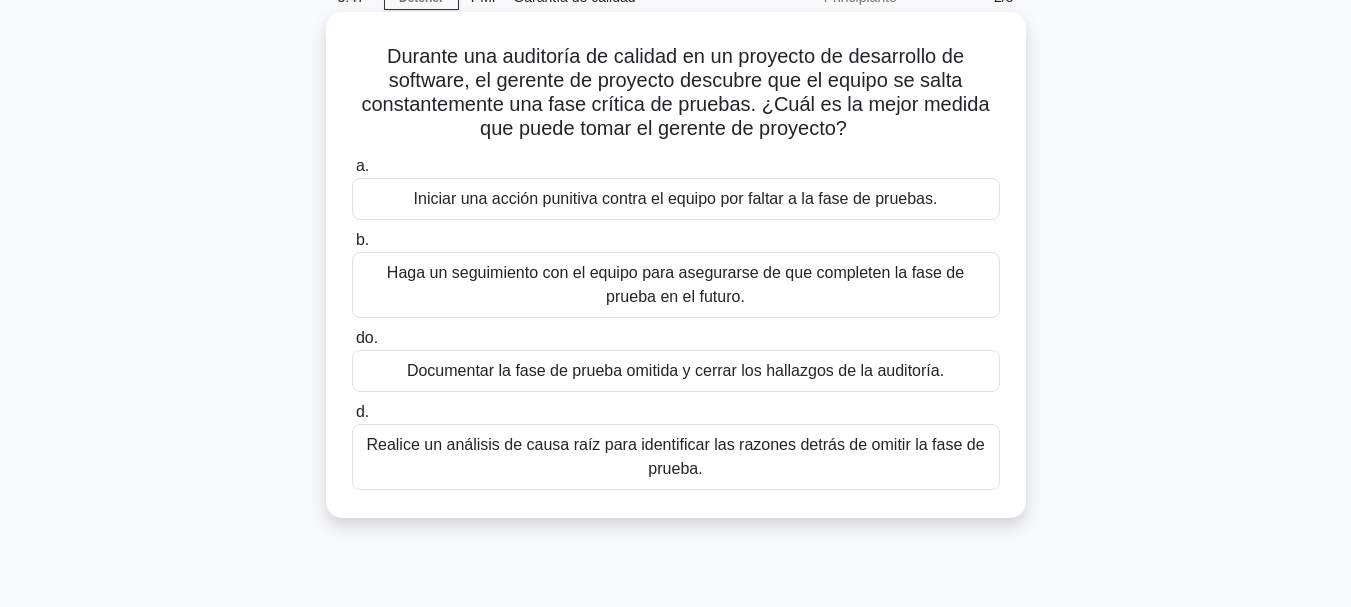 click on "Realice un análisis de causa raíz para identificar las razones detrás de omitir la fase de prueba." at bounding box center [675, 456] 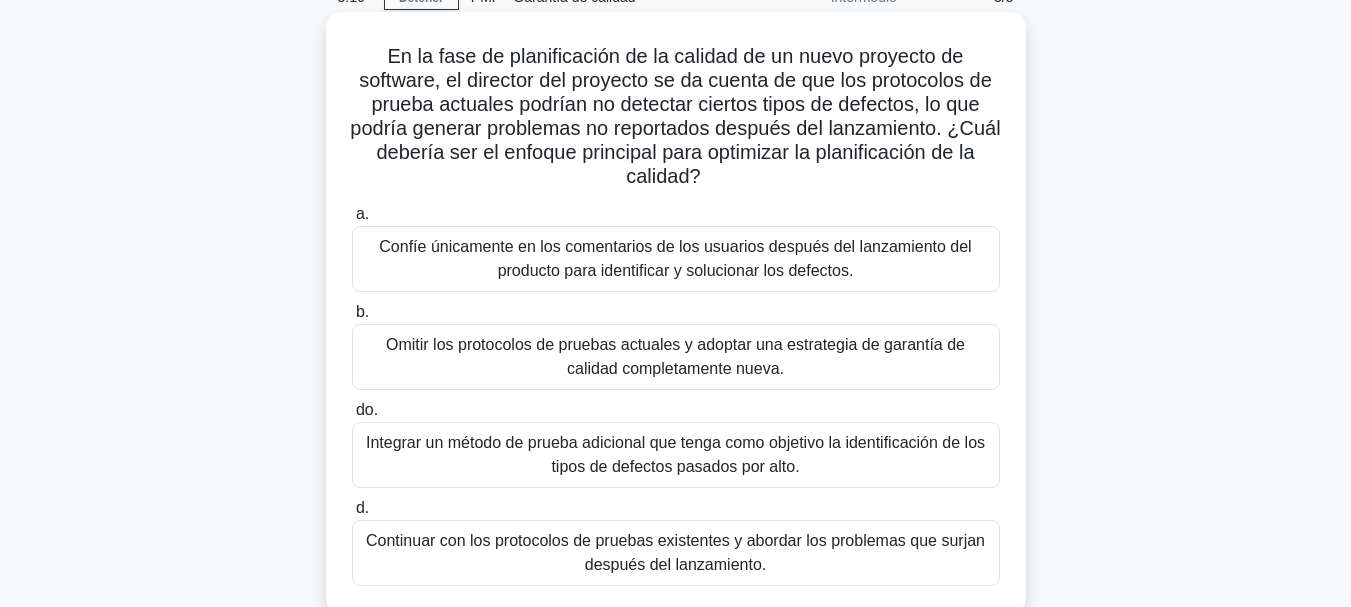 scroll, scrollTop: 200, scrollLeft: 0, axis: vertical 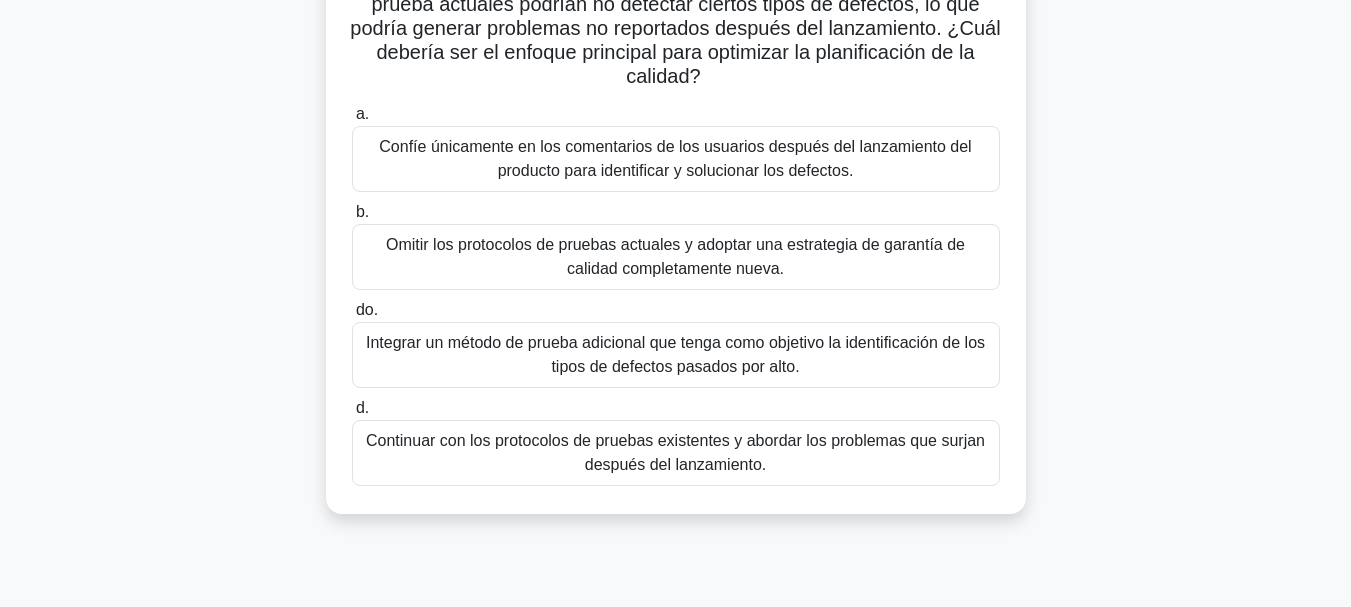 click on "Integrar un método de prueba adicional que tenga como objetivo la identificación de los tipos de defectos pasados por alto." at bounding box center [676, 355] 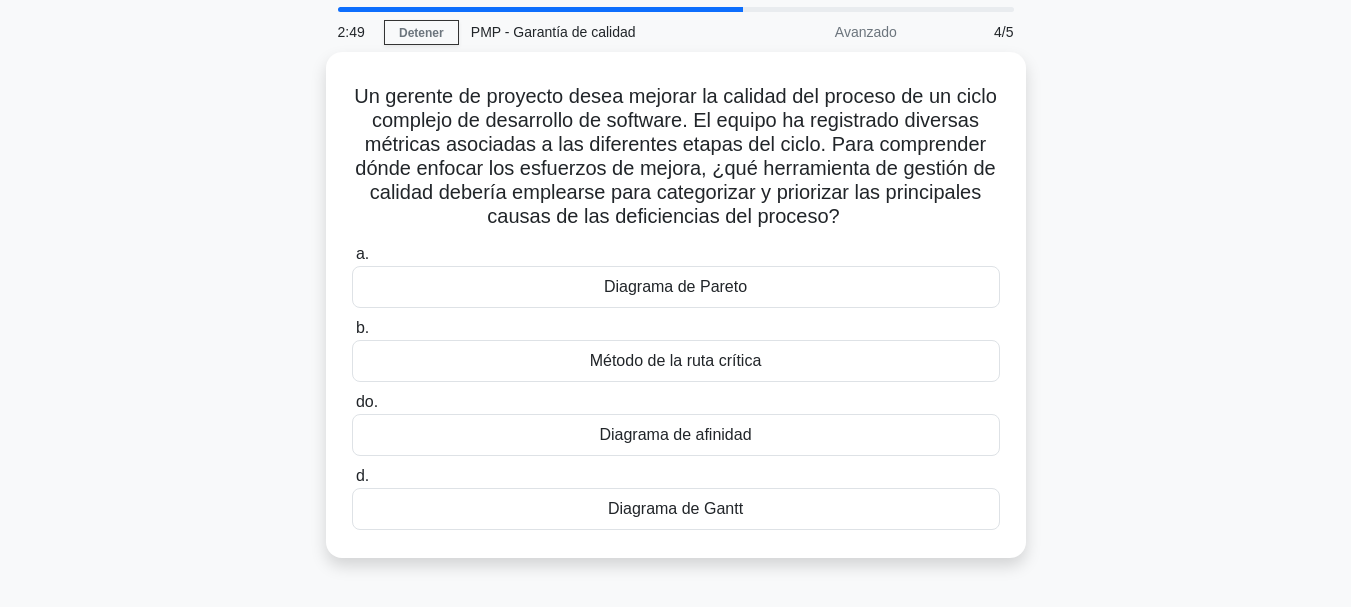 scroll, scrollTop: 100, scrollLeft: 0, axis: vertical 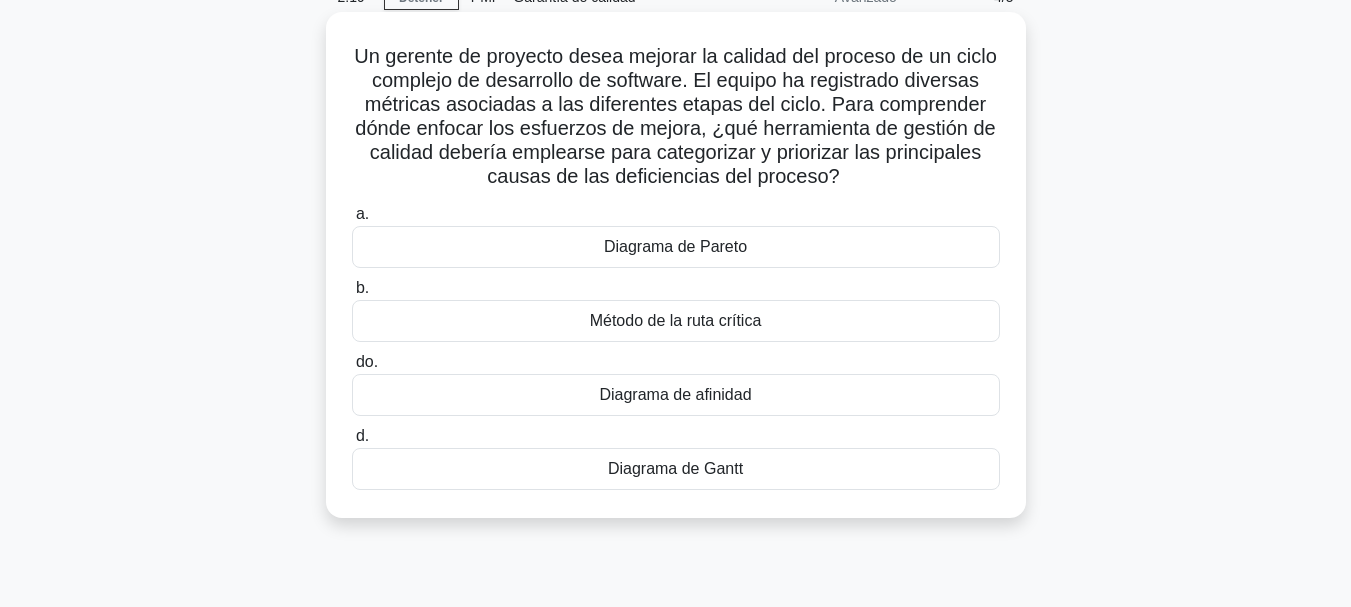 click on "Diagrama de Pareto" at bounding box center (676, 247) 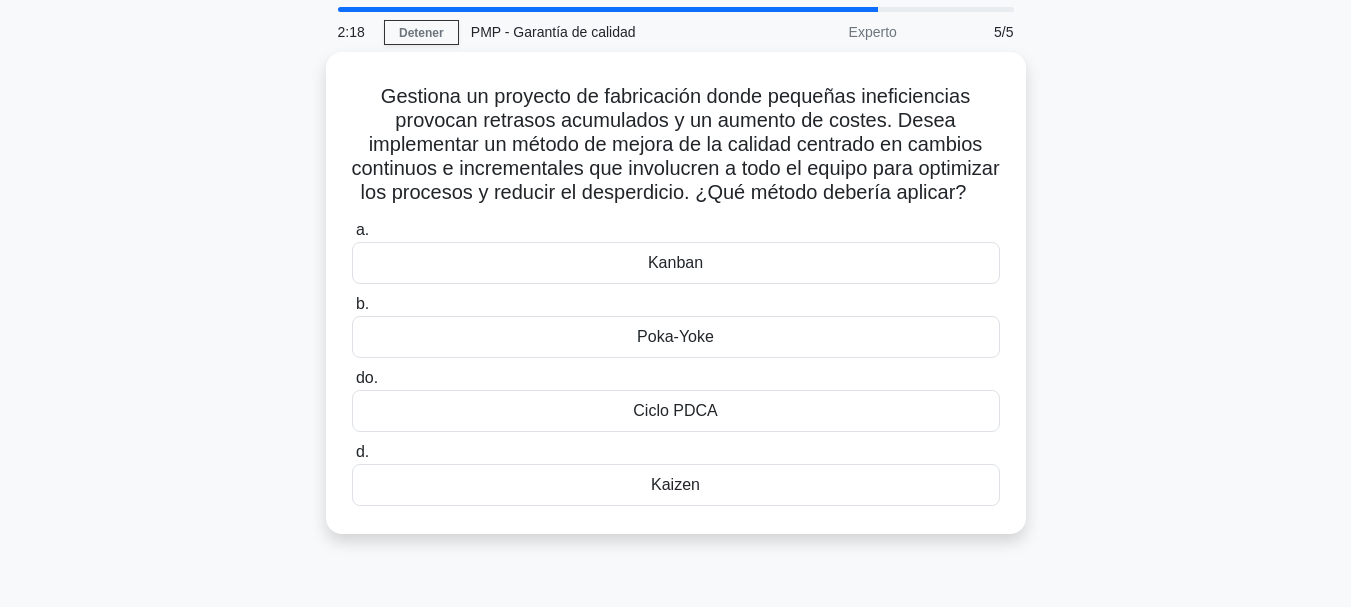 scroll, scrollTop: 100, scrollLeft: 0, axis: vertical 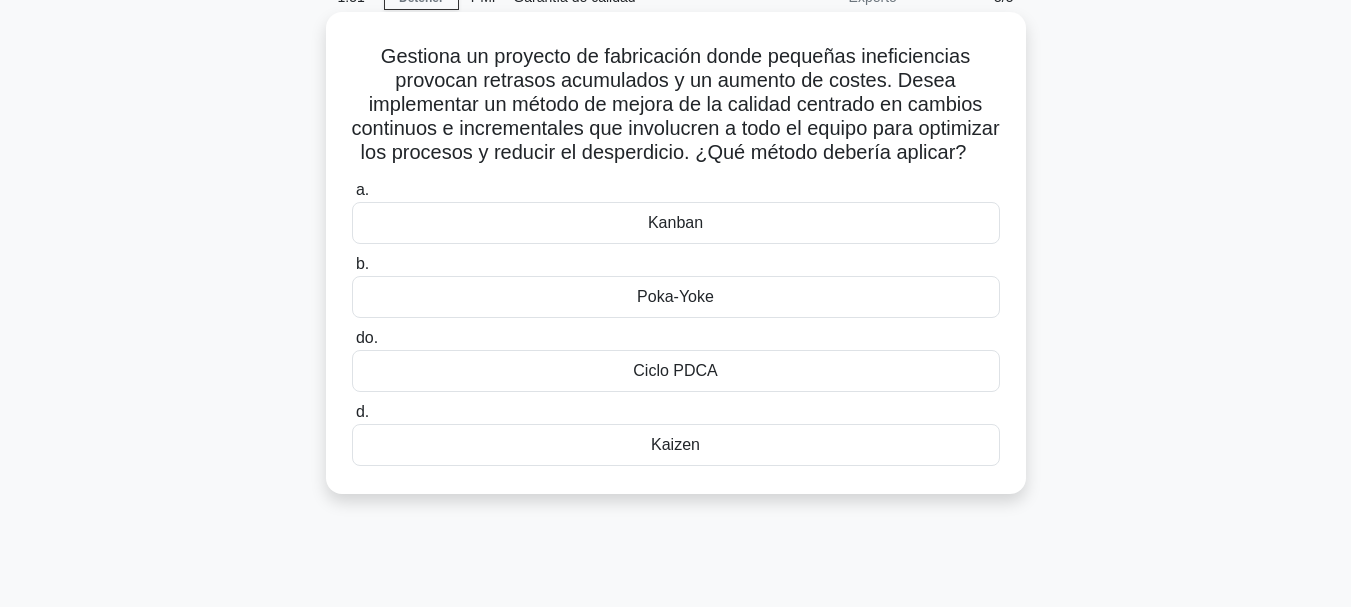 click on "Kaizen" at bounding box center (675, 444) 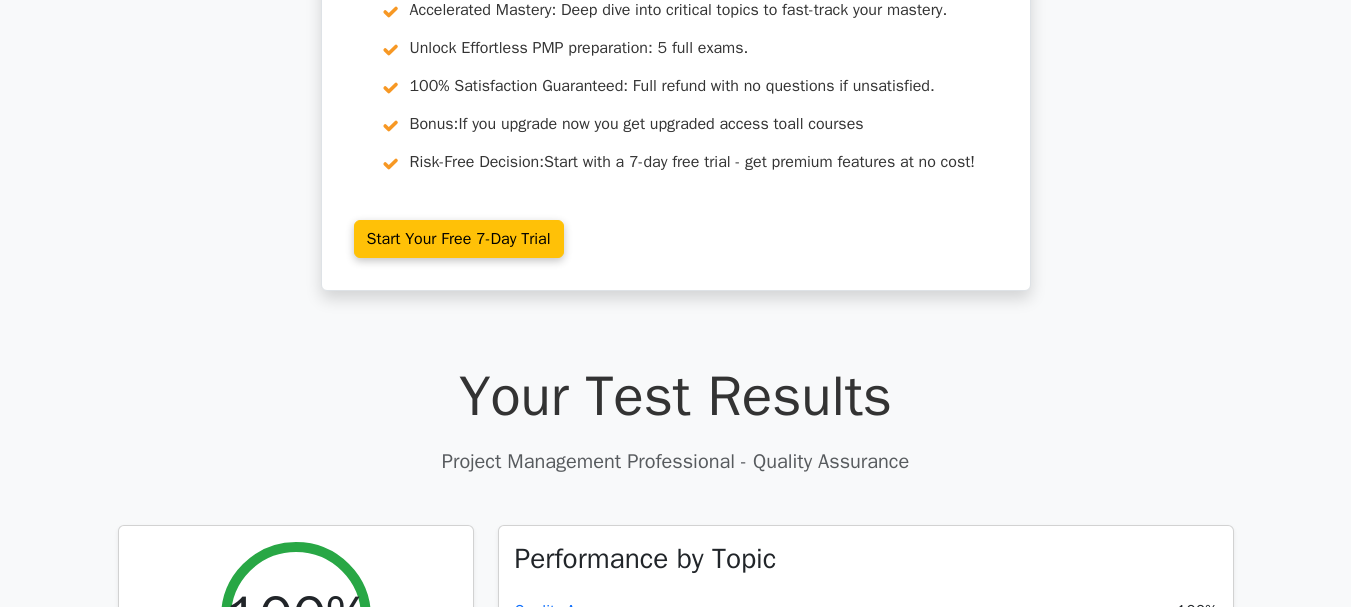 scroll, scrollTop: 511, scrollLeft: 0, axis: vertical 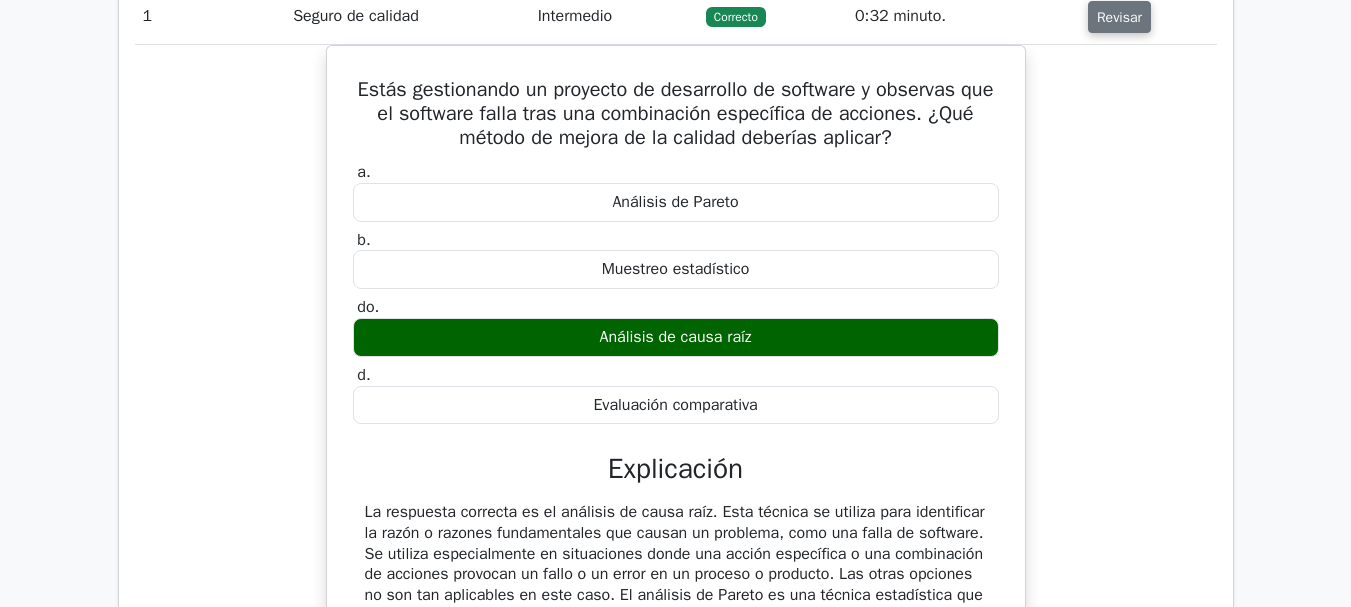 click on "Revisar" at bounding box center [1119, 17] 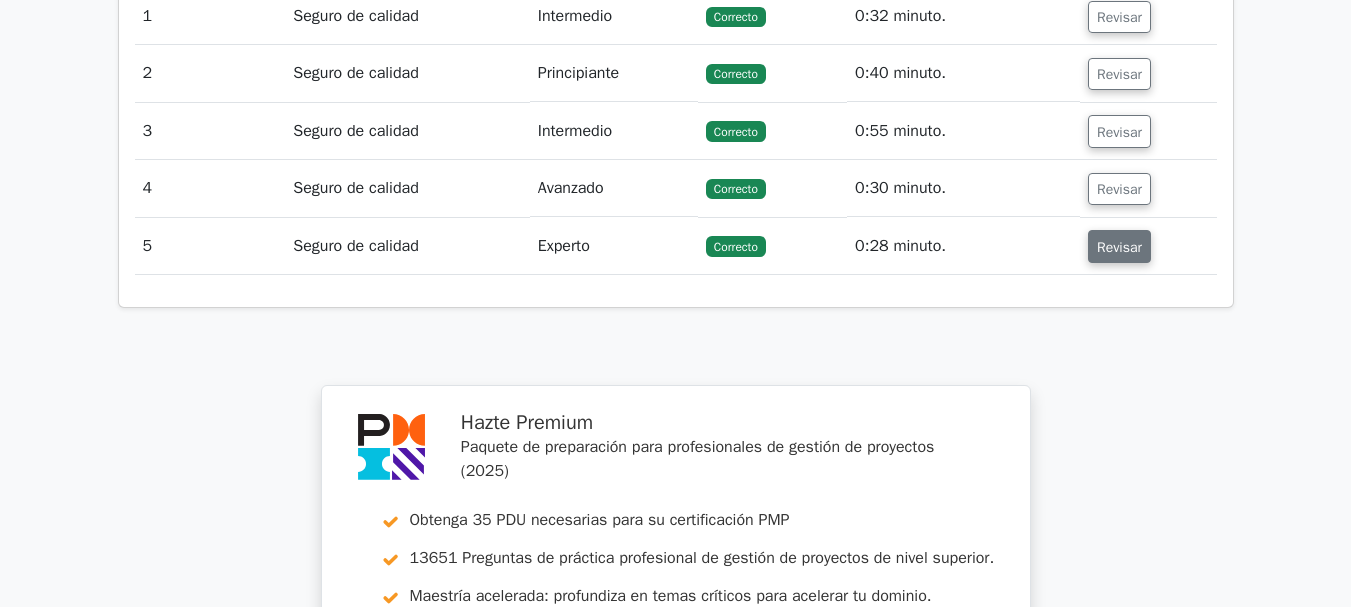 click on "Revisar" at bounding box center (1119, 246) 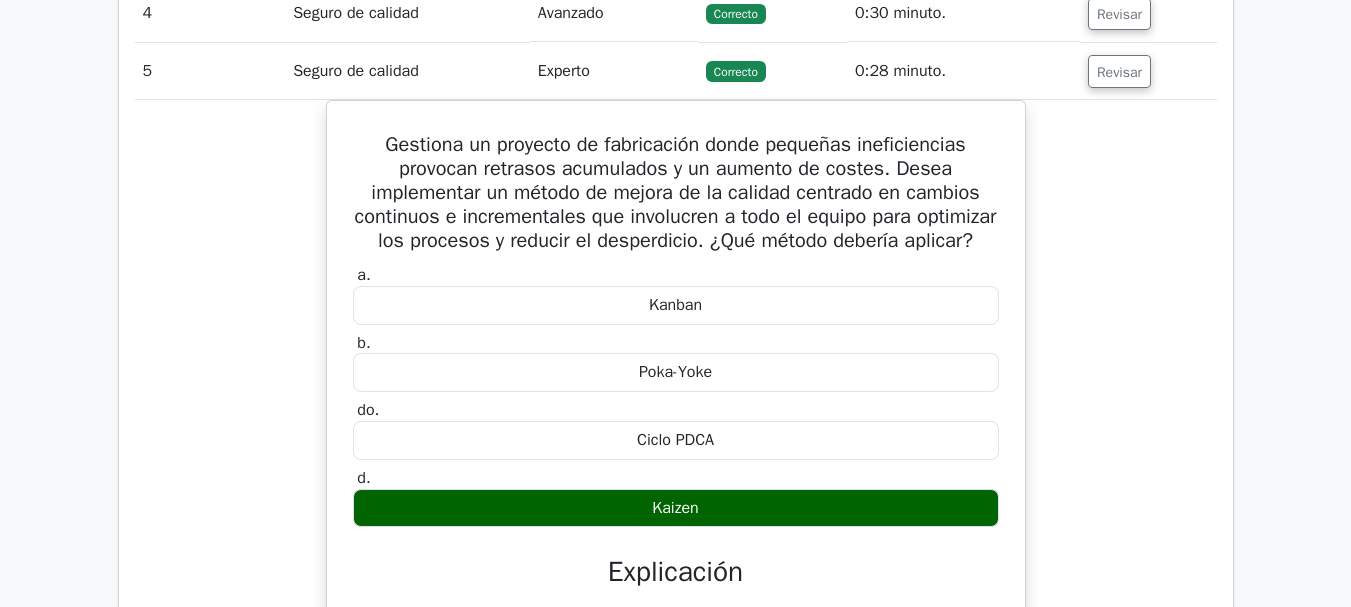 scroll, scrollTop: 1700, scrollLeft: 0, axis: vertical 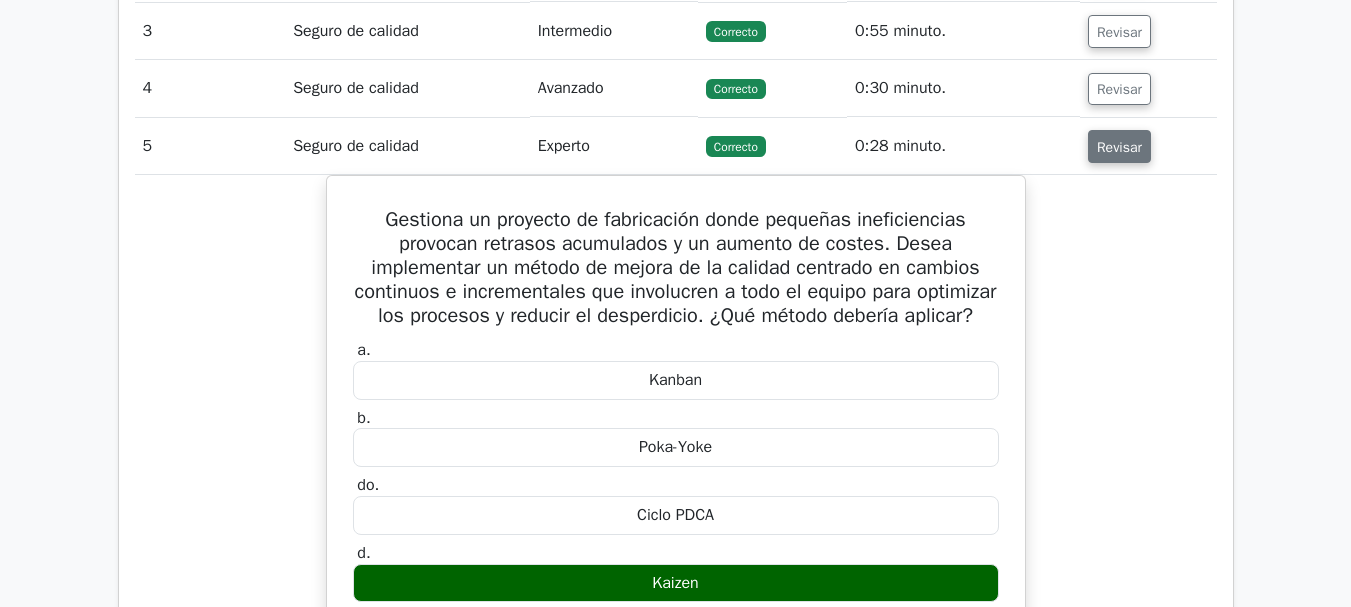 click on "Revisar" at bounding box center [1119, 146] 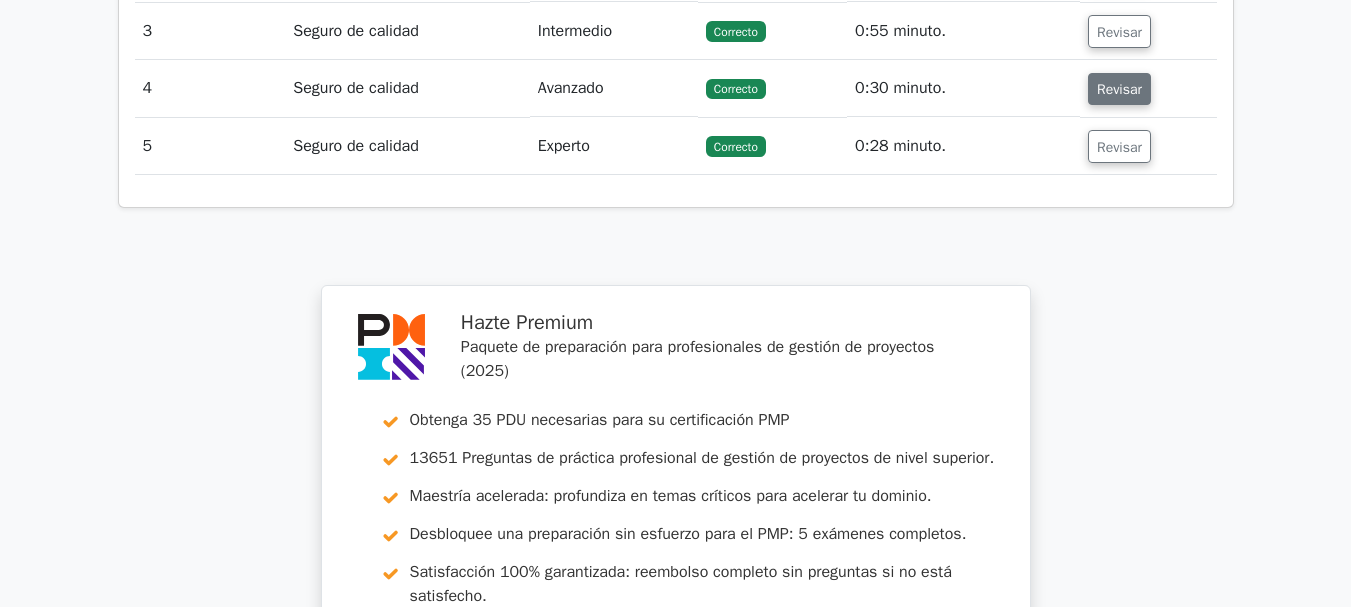 click on "Revisar" at bounding box center (1119, 89) 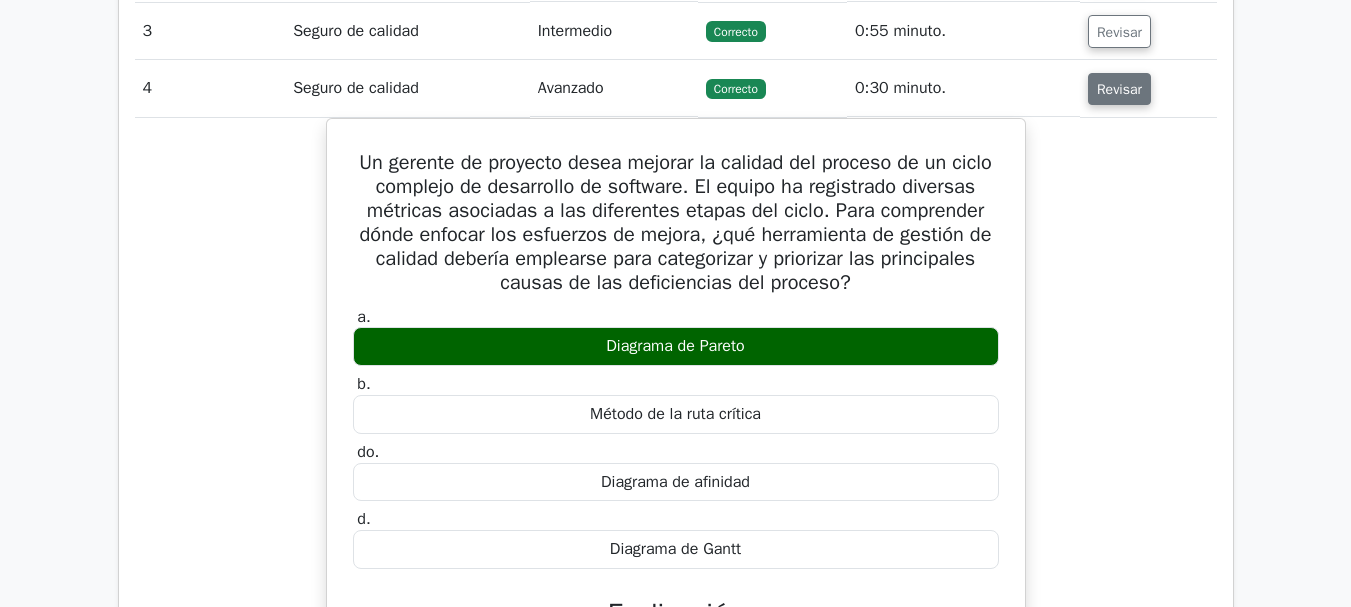click on "Revisar" at bounding box center [1119, 89] 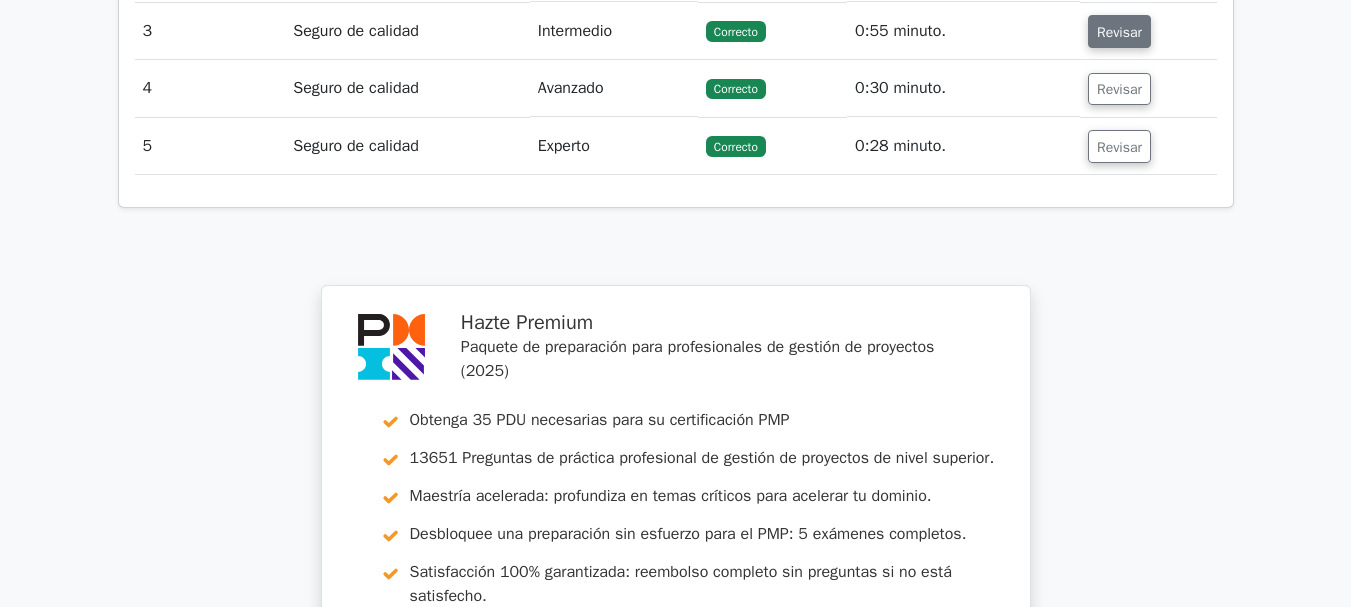 click on "Revisar" at bounding box center (1119, 32) 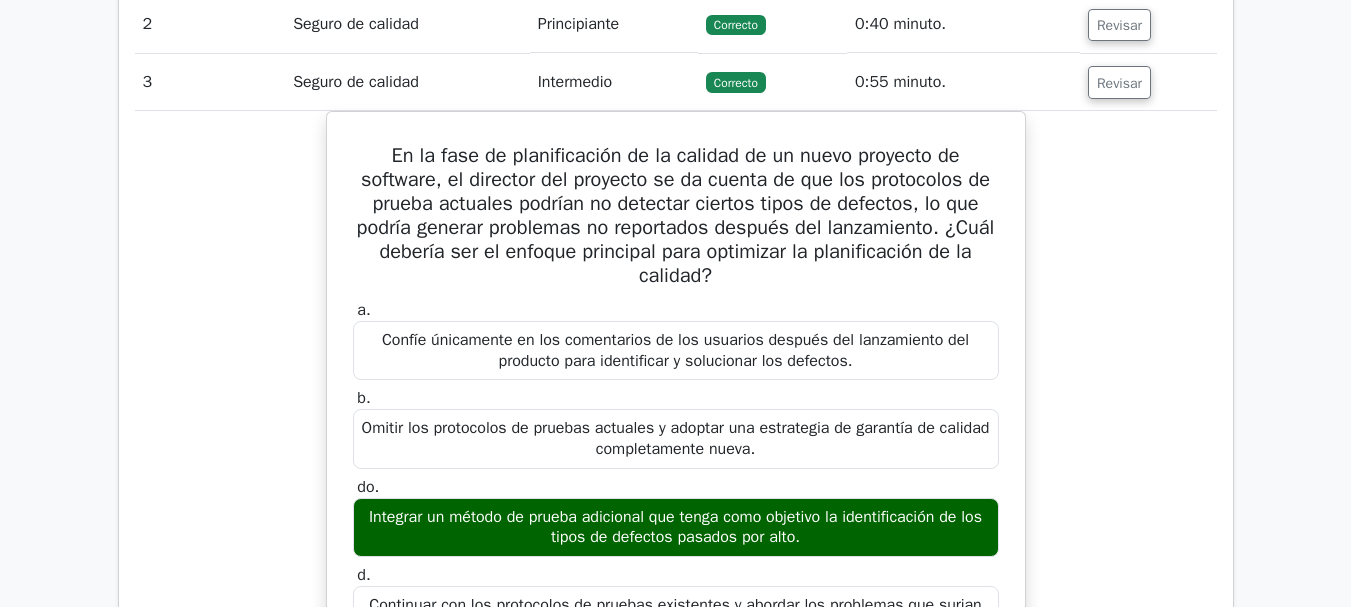 scroll, scrollTop: 1600, scrollLeft: 0, axis: vertical 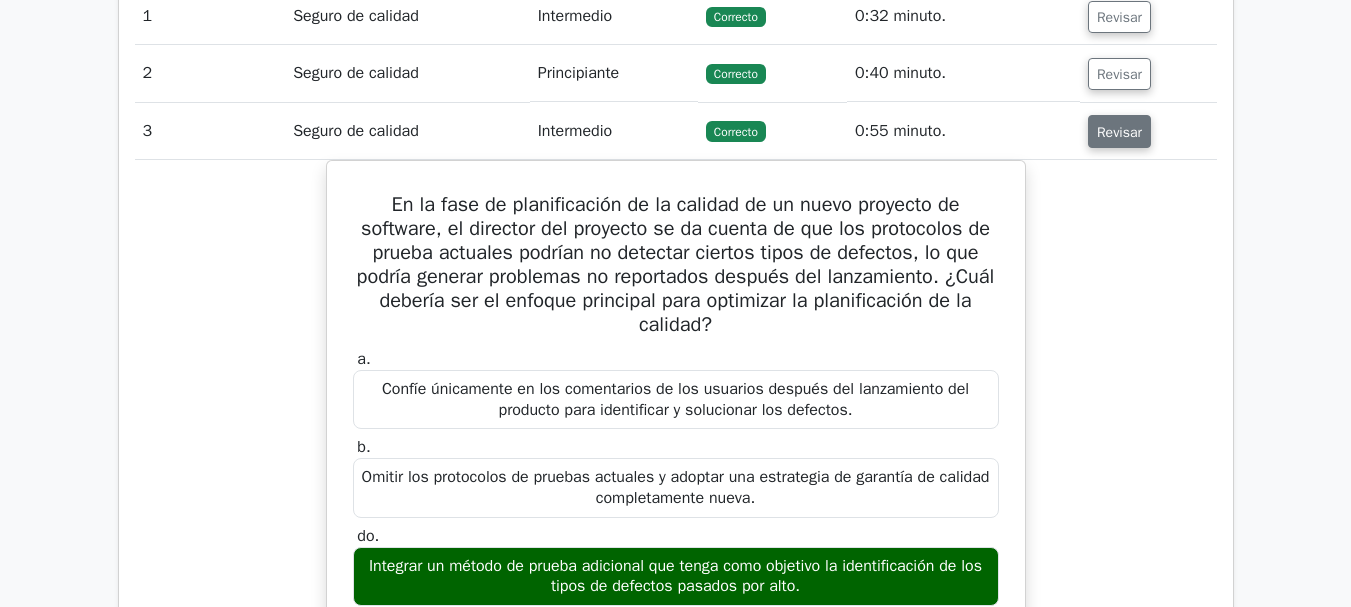 click on "Revisar" at bounding box center [1119, 132] 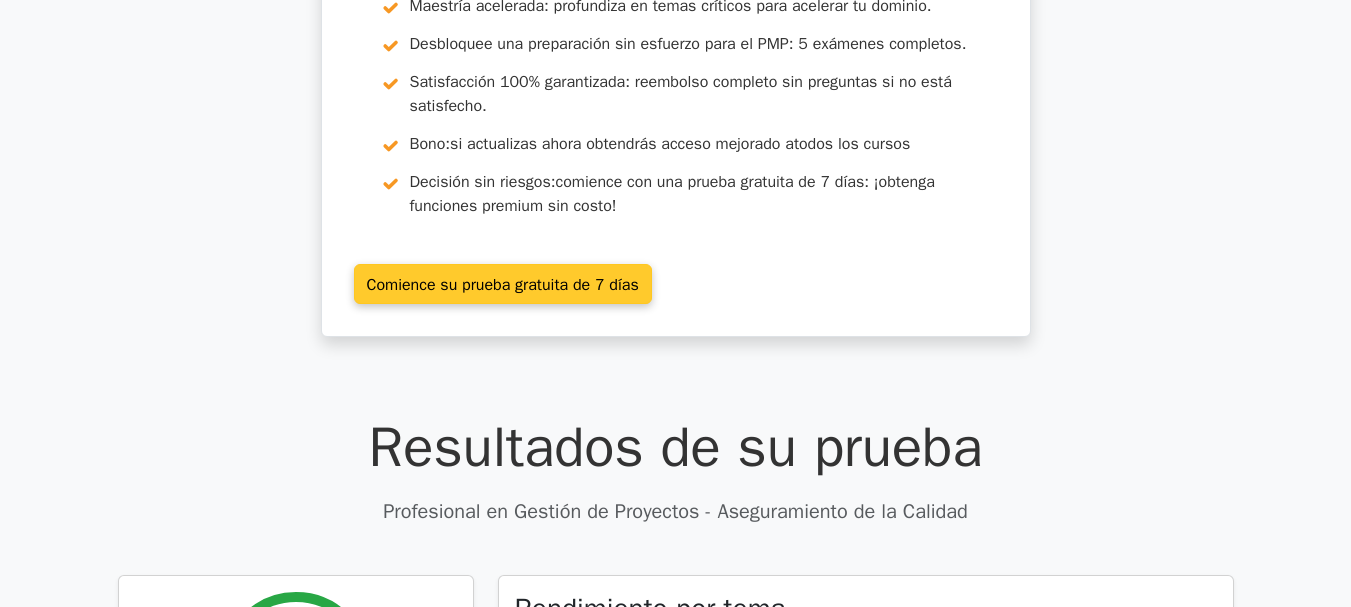 scroll, scrollTop: 300, scrollLeft: 0, axis: vertical 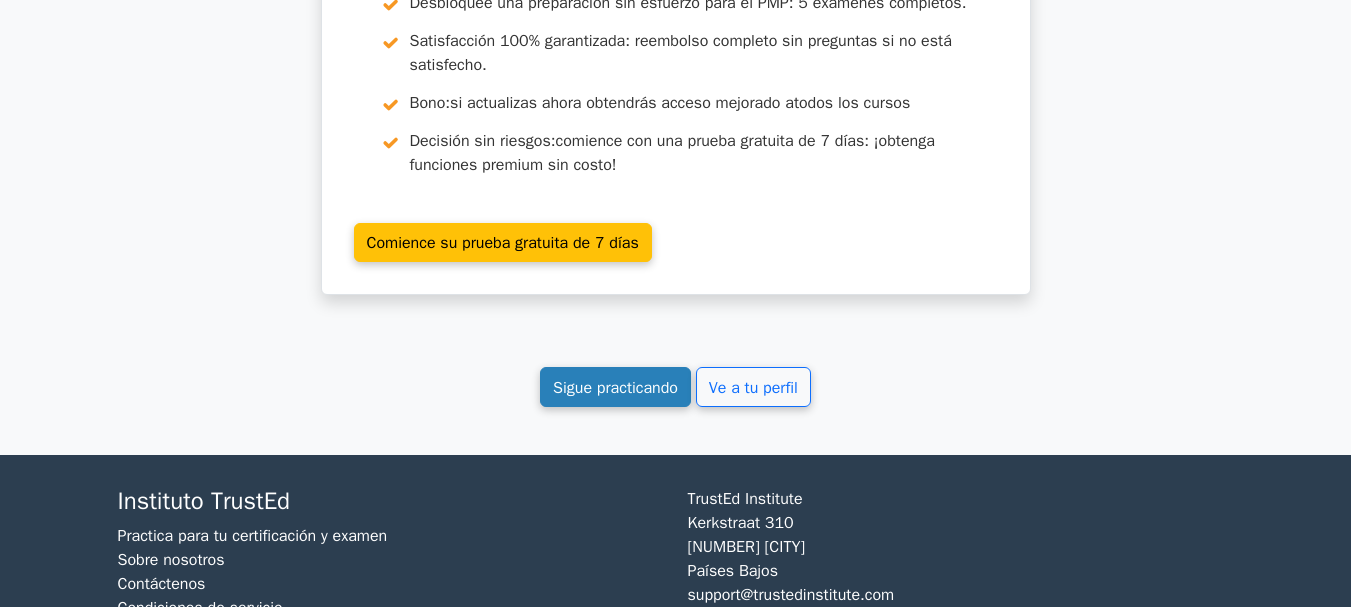 click on "Sigue practicando" at bounding box center [615, 388] 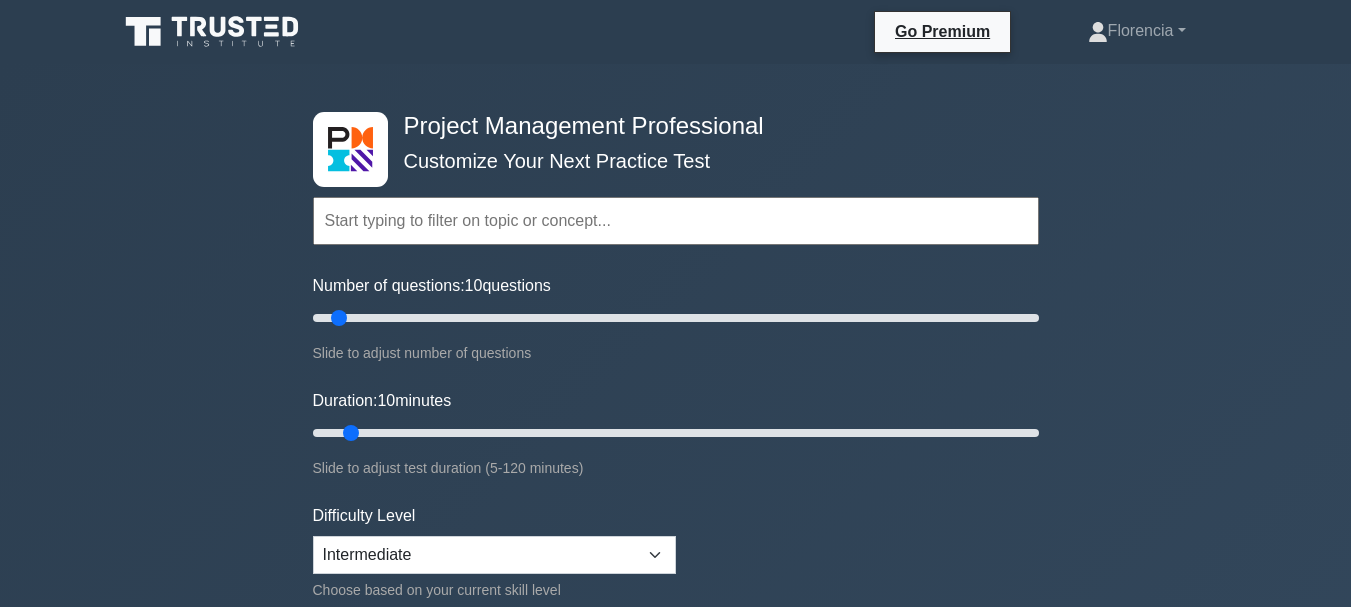 scroll, scrollTop: 79, scrollLeft: 0, axis: vertical 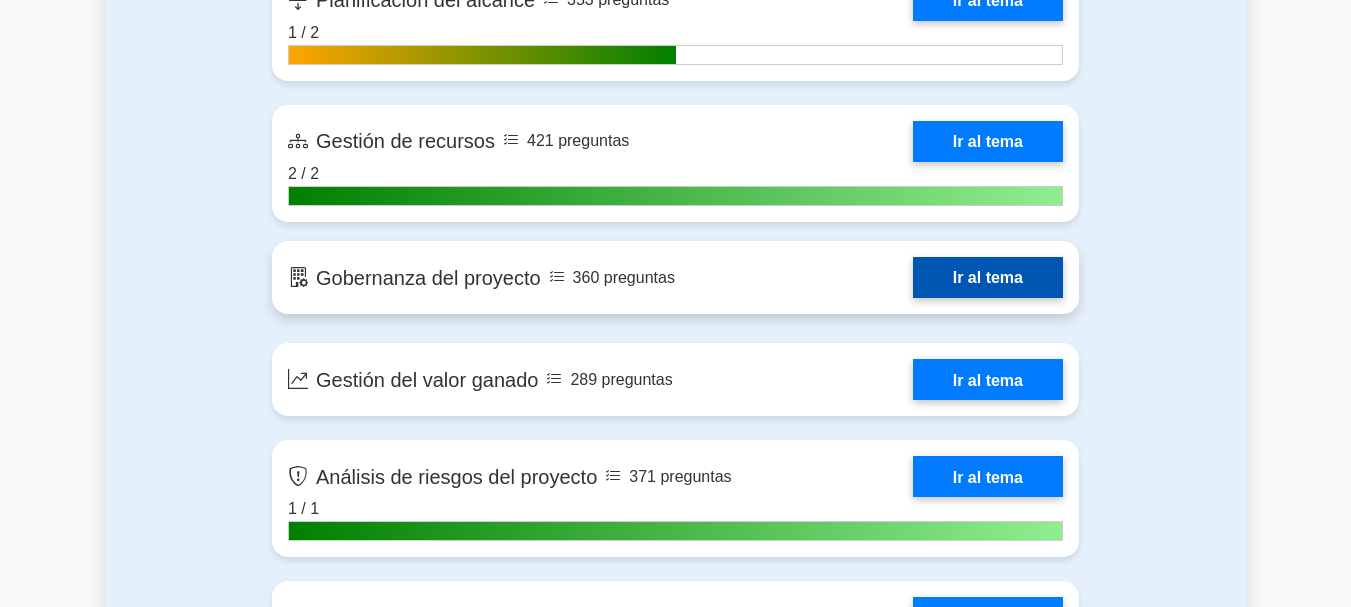 click on "Ir al tema" at bounding box center [988, 277] 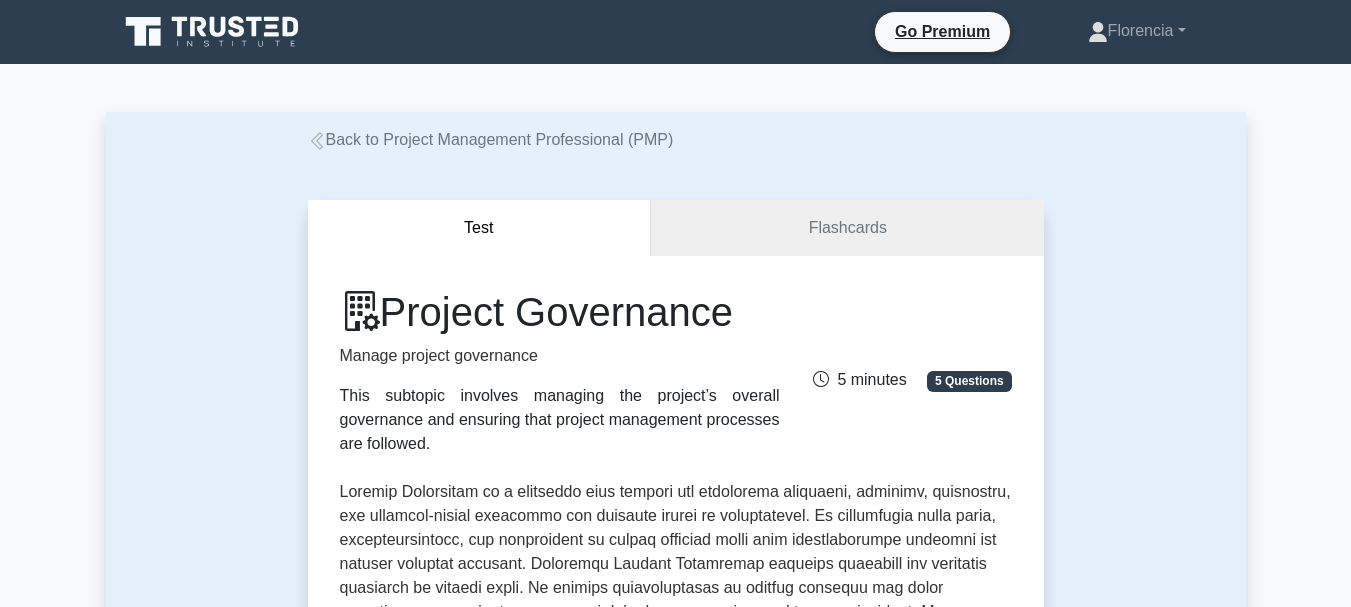 scroll, scrollTop: 0, scrollLeft: 0, axis: both 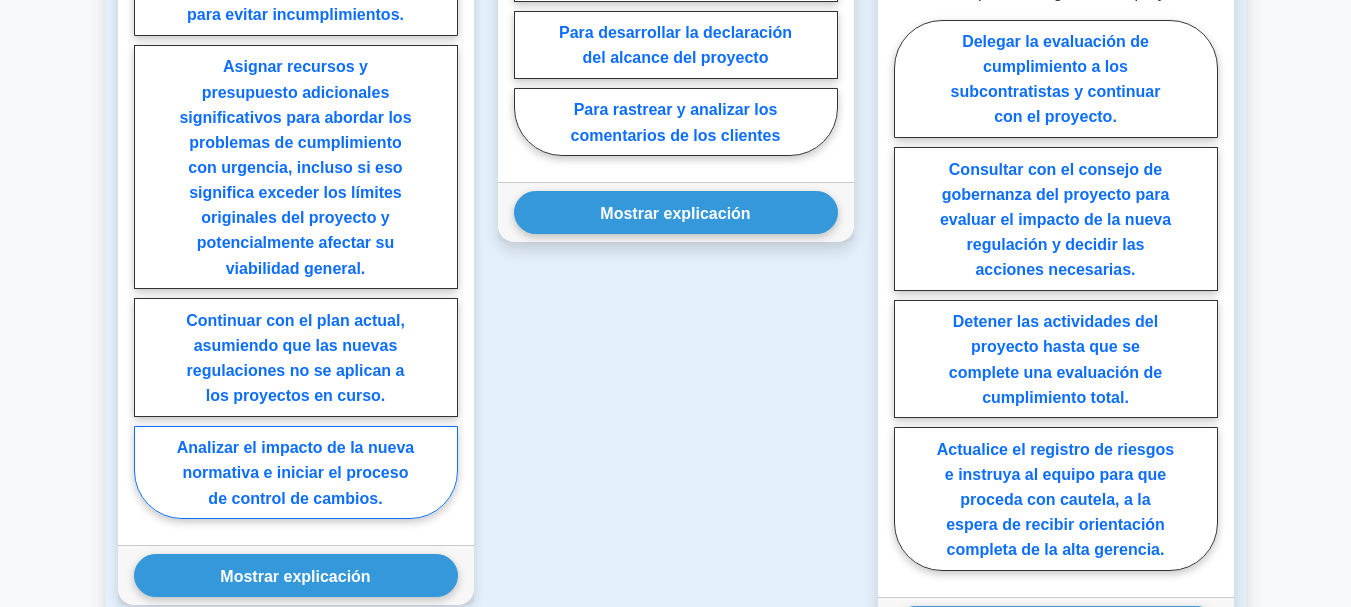 drag, startPoint x: 299, startPoint y: 447, endPoint x: 300, endPoint y: 528, distance: 81.00617 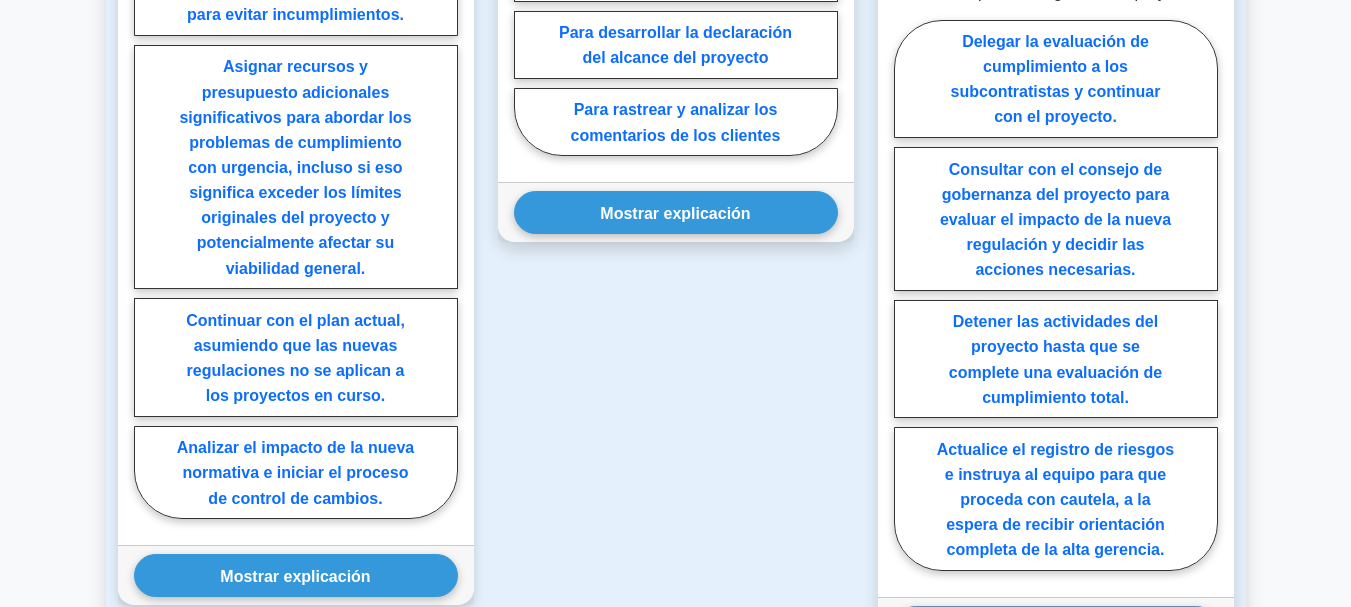 click on "Analizar el impacto de la nueva normativa e iniciar el proceso de control de cambios." at bounding box center (295, 472) 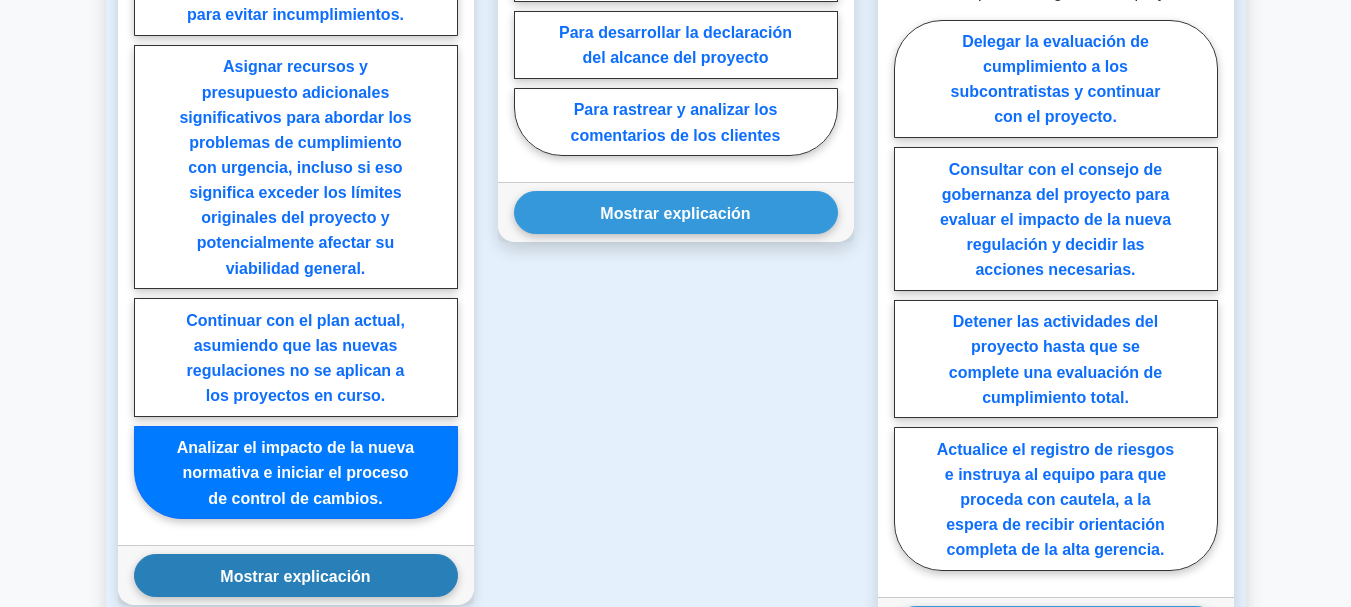click on "Mostrar explicación" at bounding box center [296, 575] 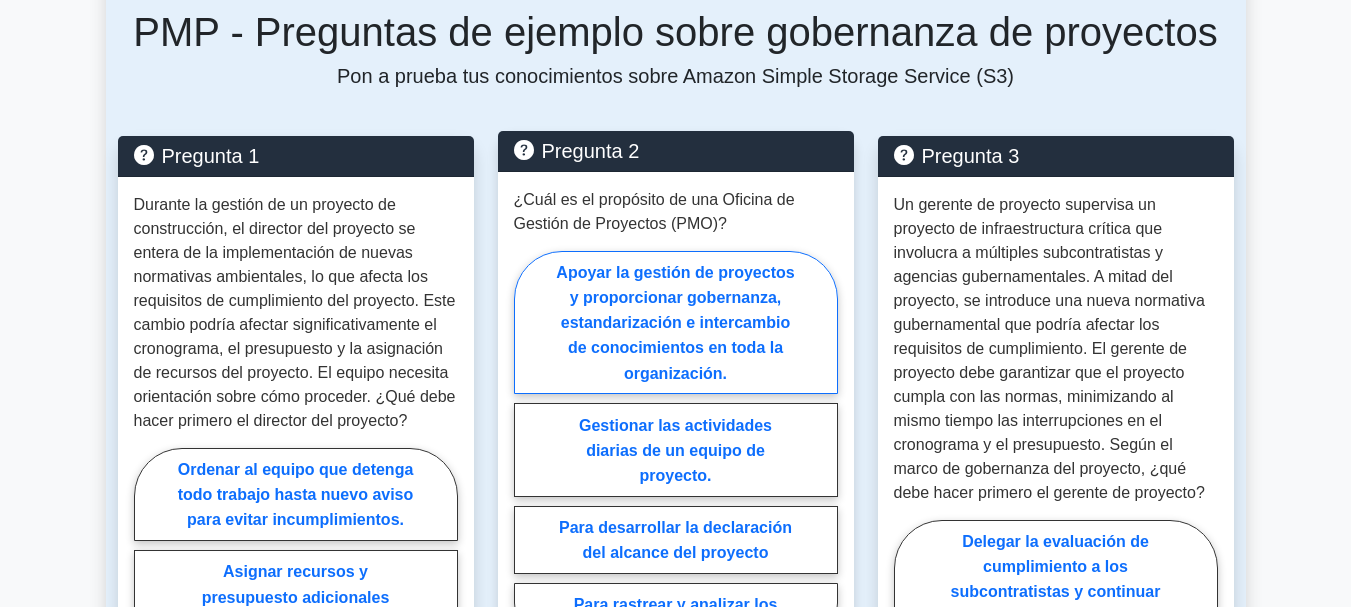 scroll, scrollTop: 1700, scrollLeft: 0, axis: vertical 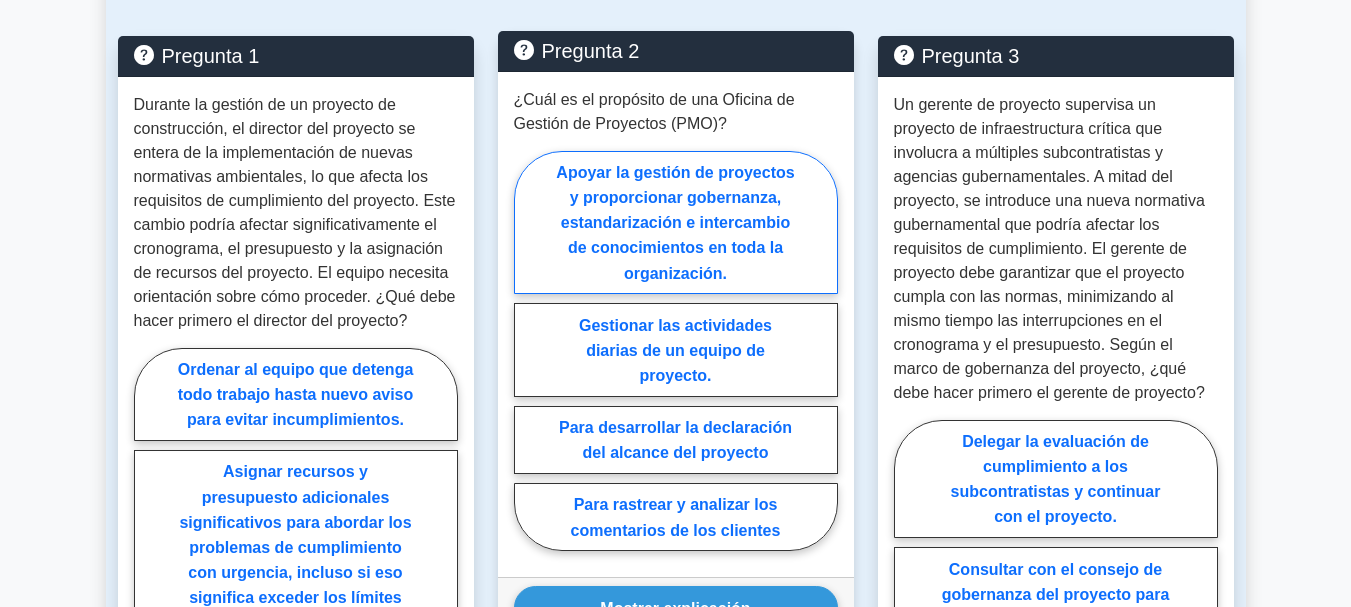 click on "Apoyar la gestión de proyectos y proporcionar gobernanza, estandarización e intercambio de conocimientos en toda la organización." at bounding box center [676, 223] 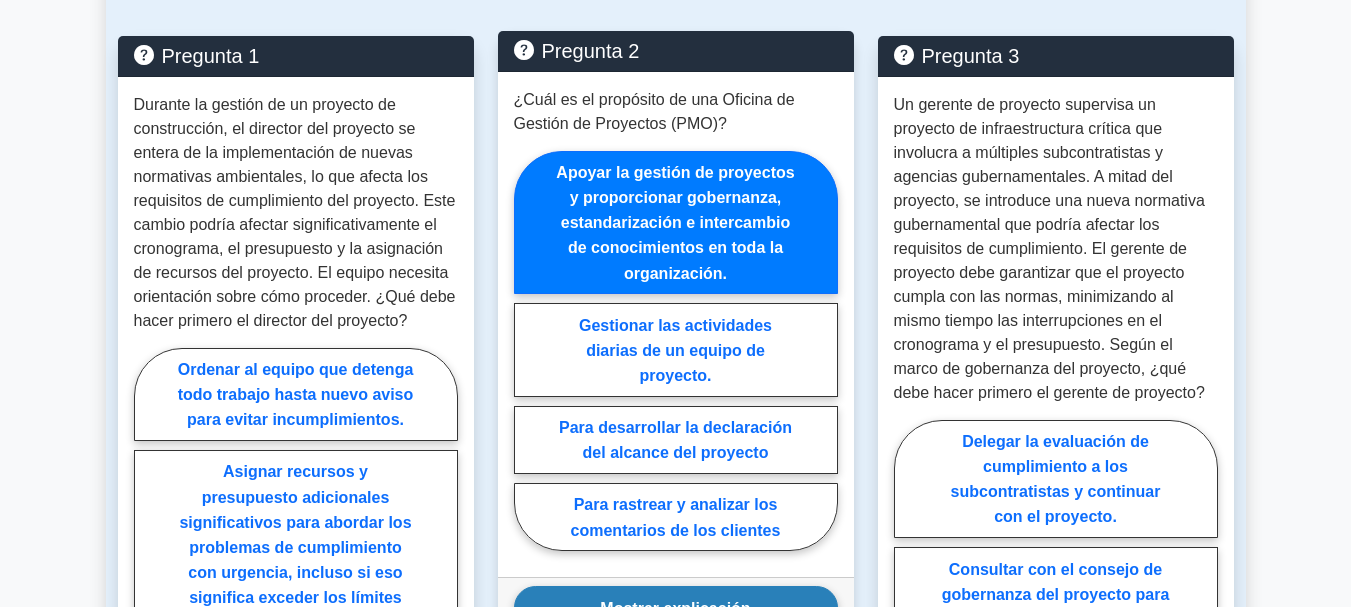 click on "Mostrar explicación" at bounding box center [675, 607] 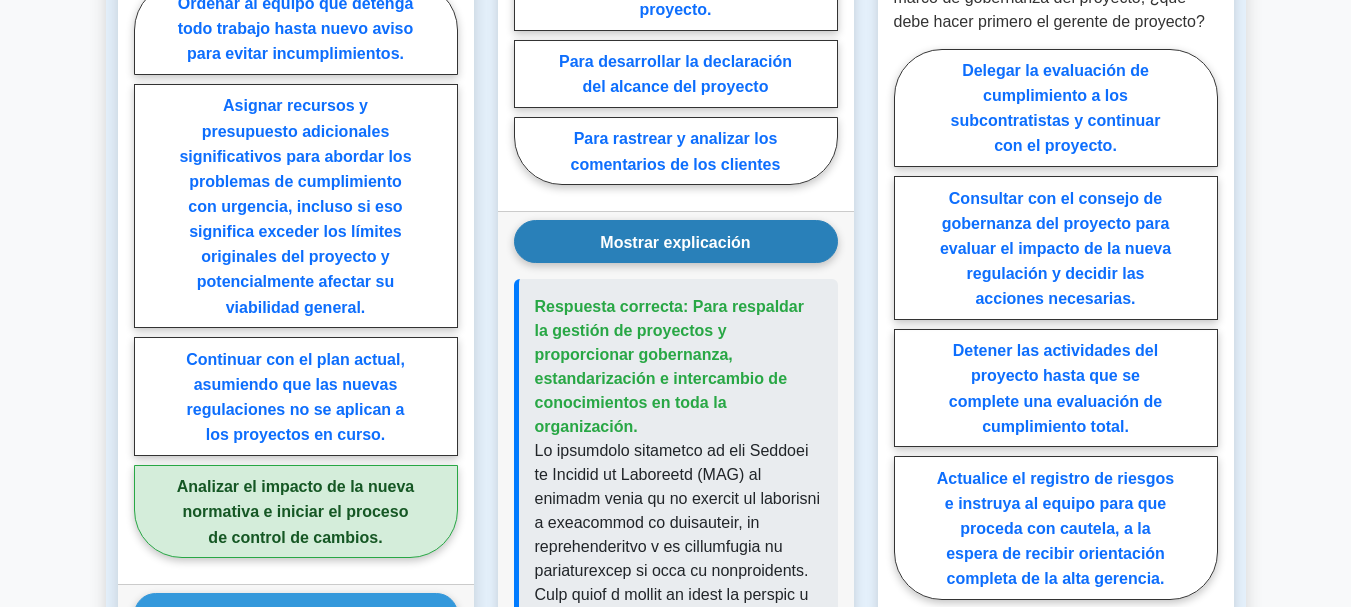 scroll, scrollTop: 2100, scrollLeft: 0, axis: vertical 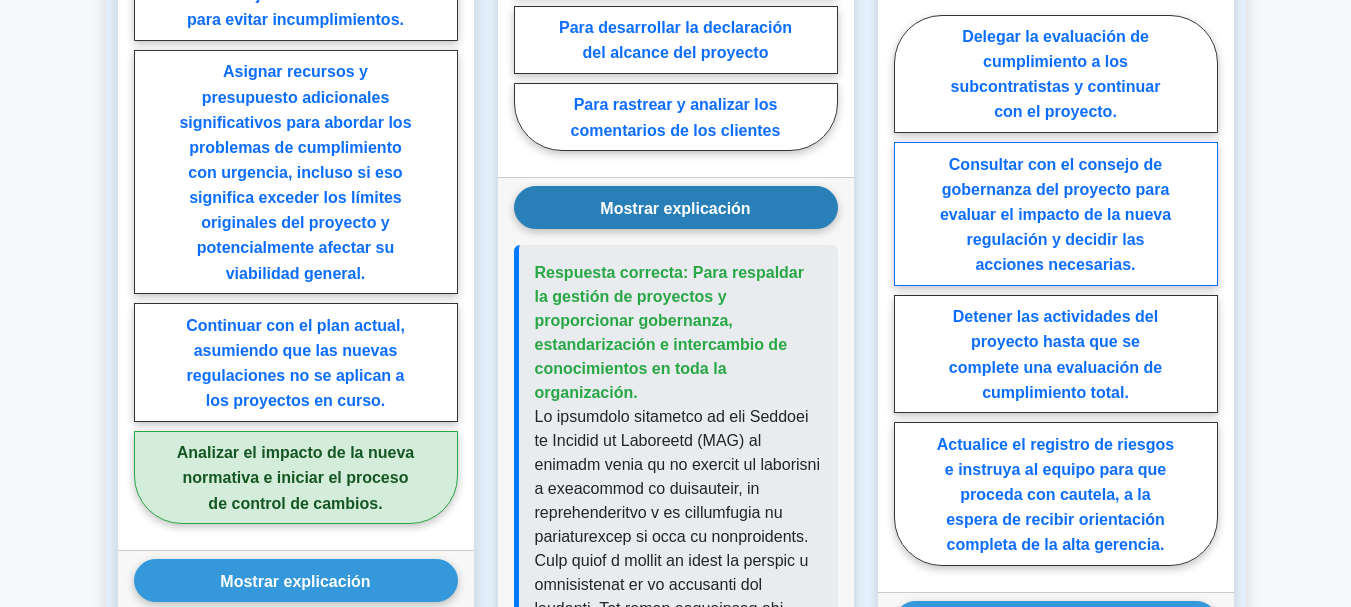 click on "Consultar con el consejo de gobernanza del proyecto para evaluar el impacto de la nueva regulación y decidir las acciones necesarias." at bounding box center (1056, 214) 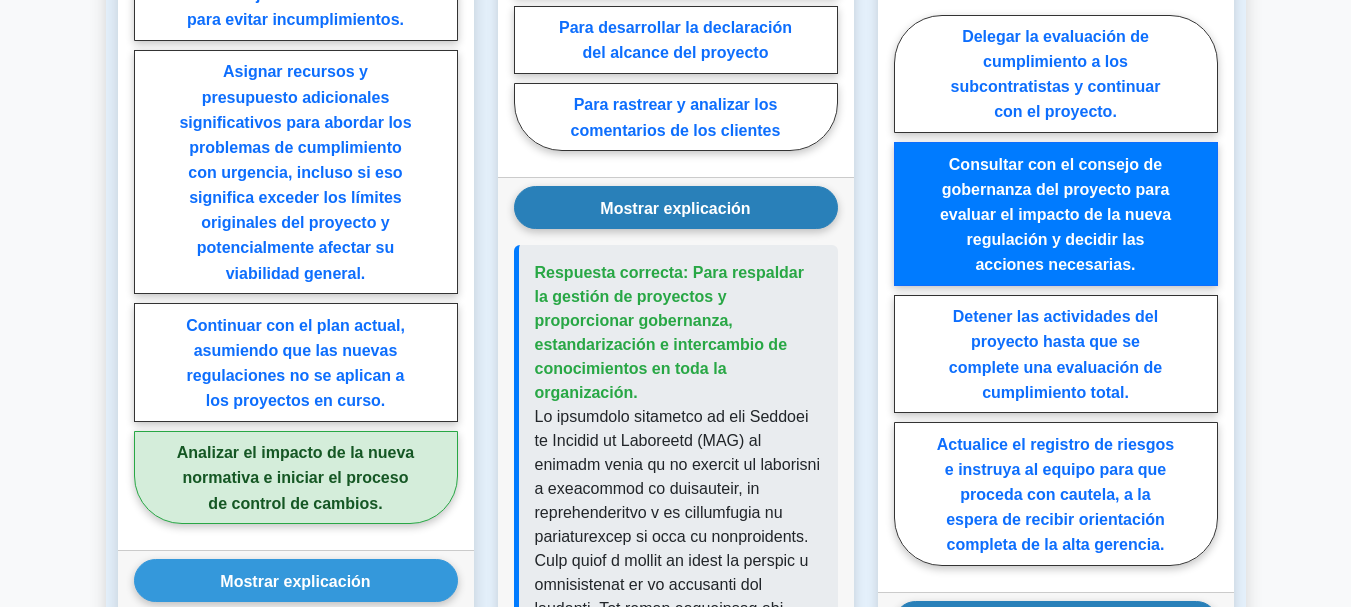 click on "Mostrar explicación" at bounding box center (1055, 622) 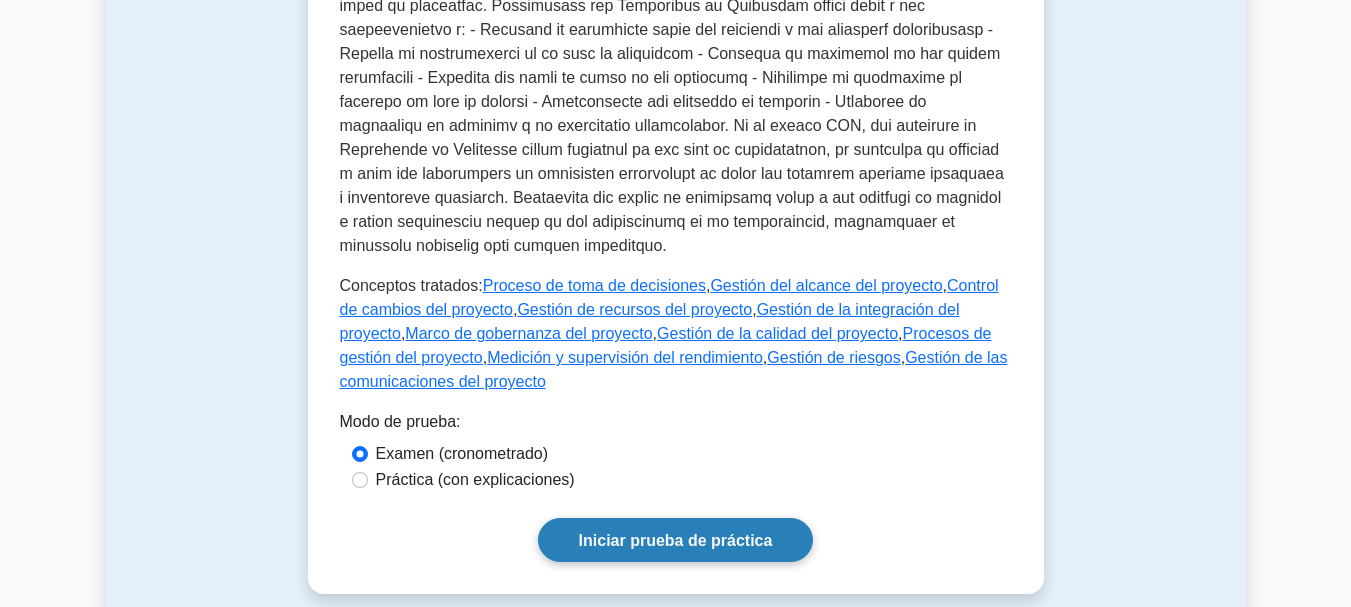 scroll, scrollTop: 900, scrollLeft: 0, axis: vertical 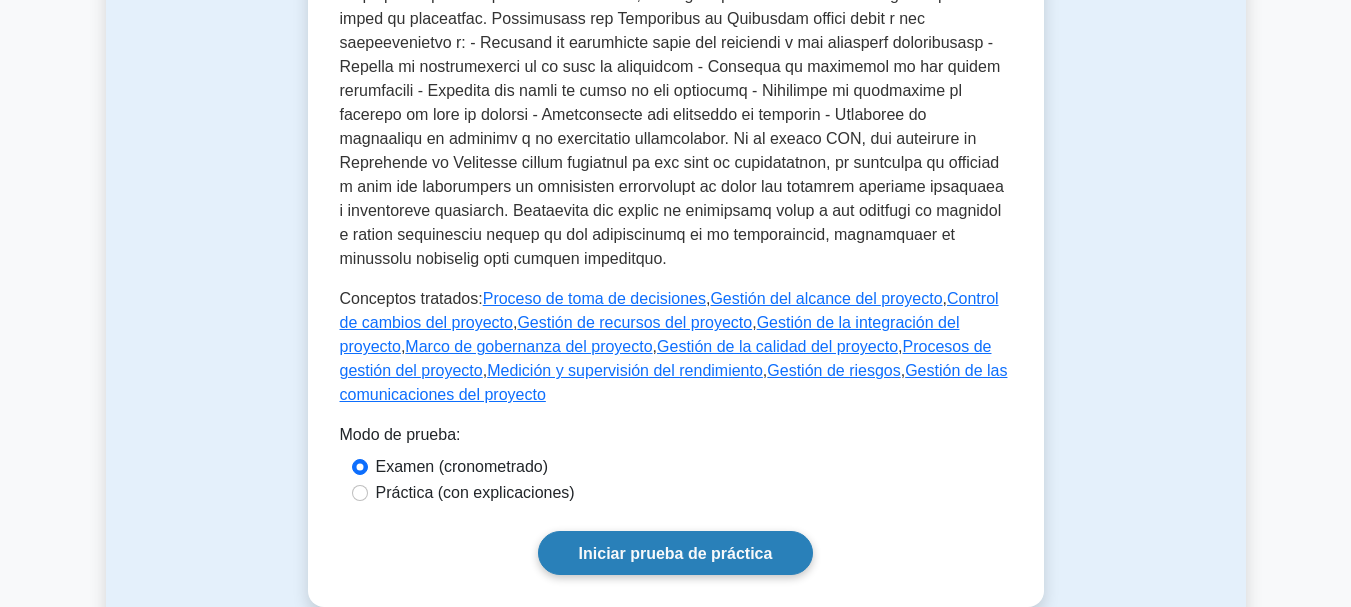 click on "Iniciar prueba de práctica" at bounding box center (676, 553) 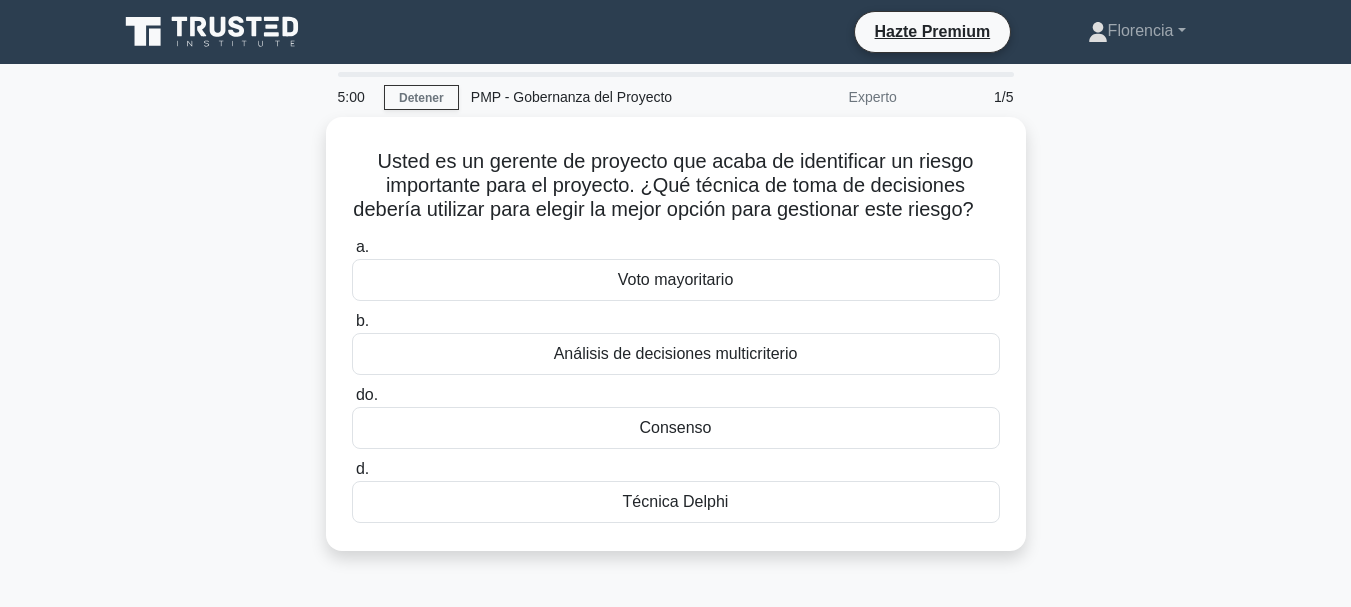 scroll, scrollTop: 0, scrollLeft: 0, axis: both 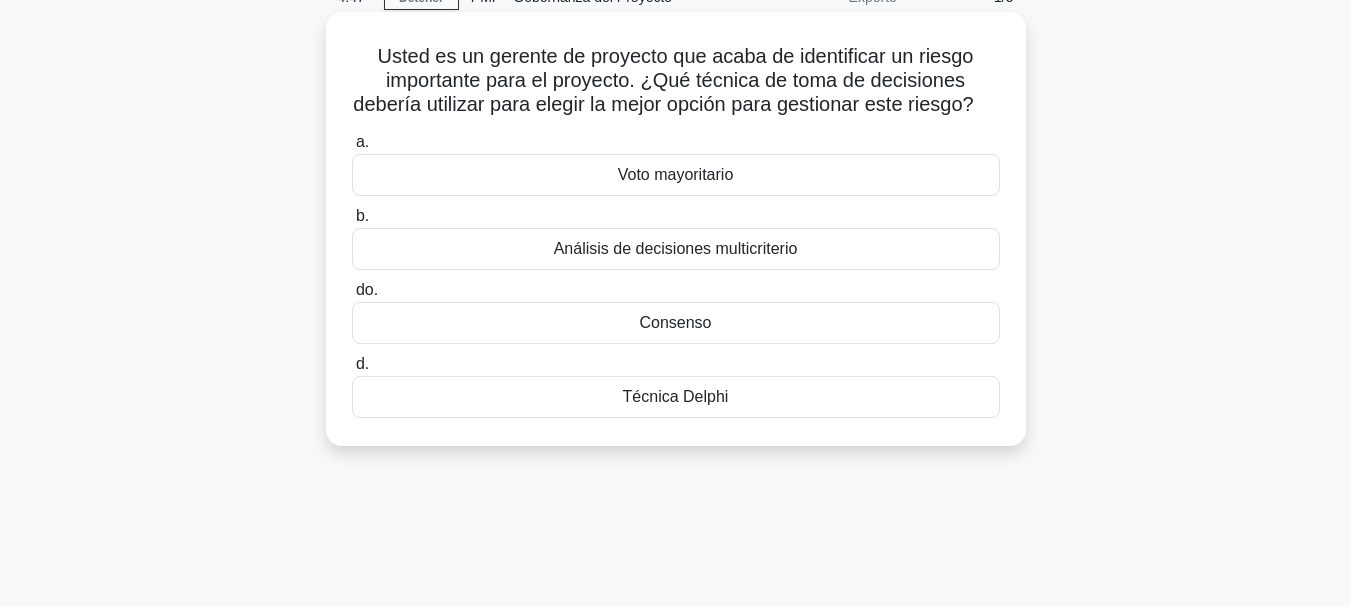 click on "Análisis de decisiones multicriterio" at bounding box center (676, 248) 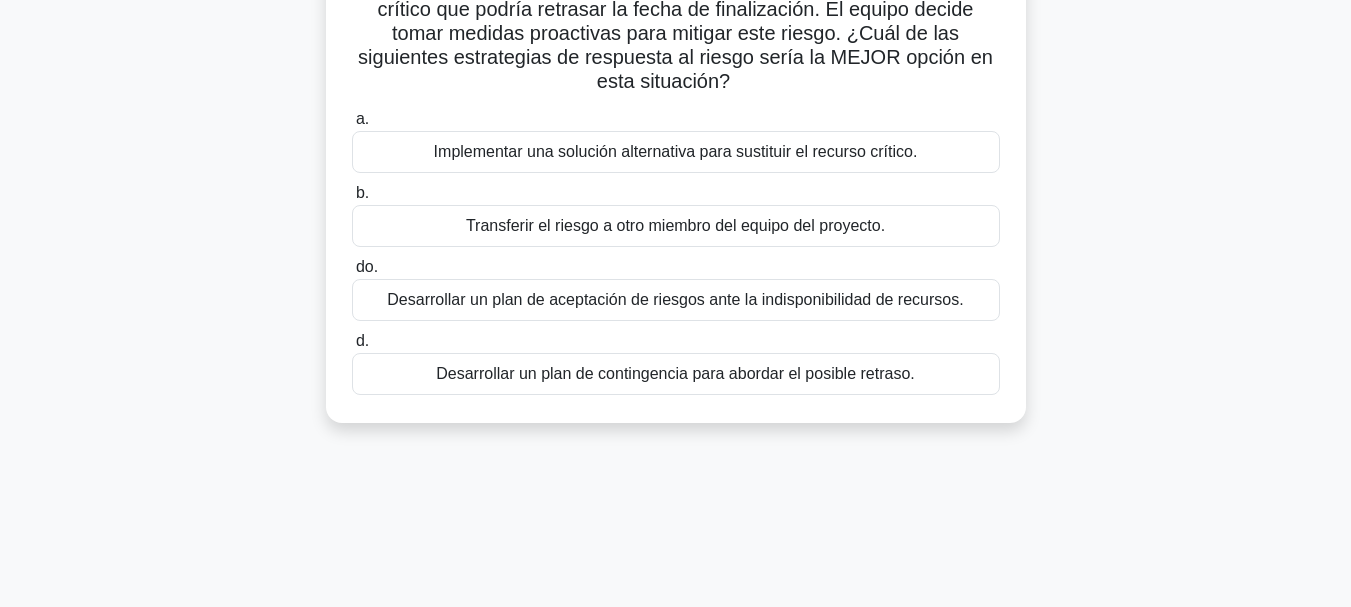 scroll, scrollTop: 100, scrollLeft: 0, axis: vertical 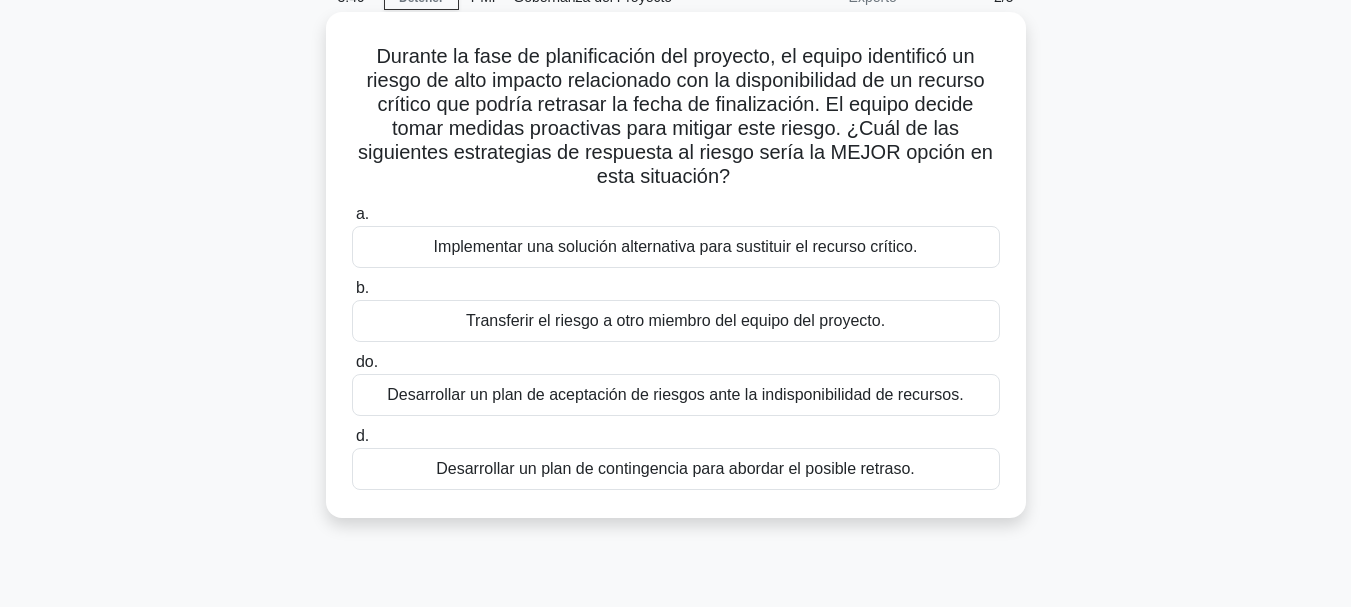click on "Implementar una solución alternativa para sustituir el recurso crítico." at bounding box center (676, 246) 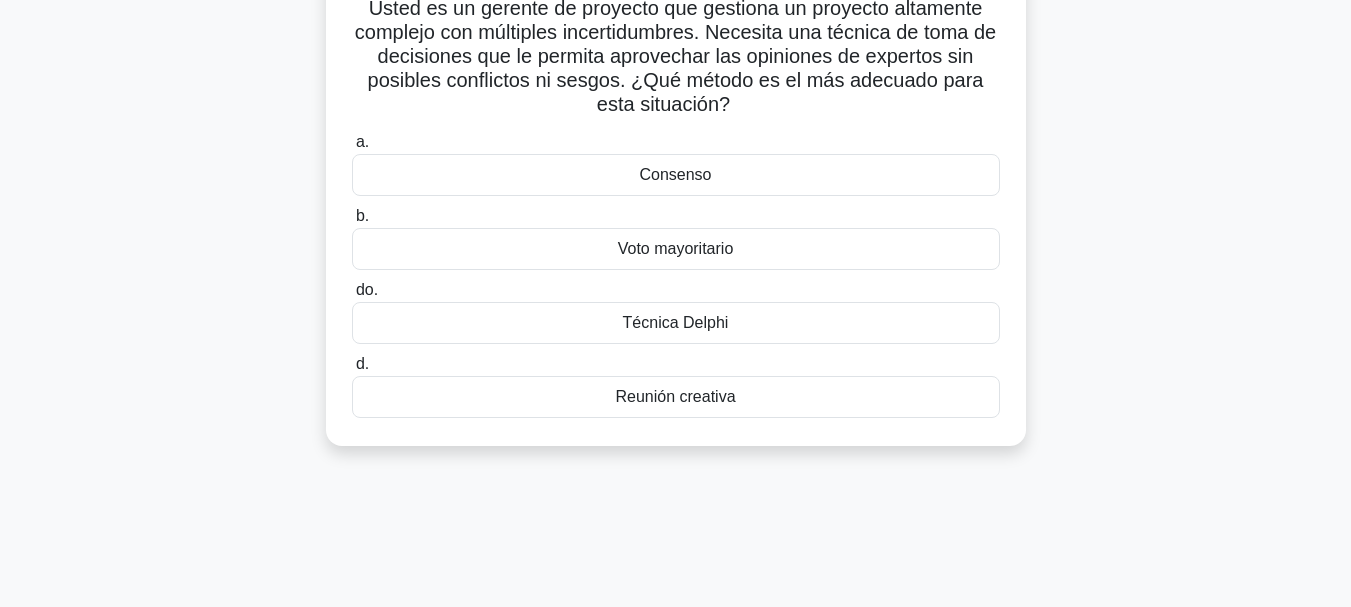 scroll, scrollTop: 100, scrollLeft: 0, axis: vertical 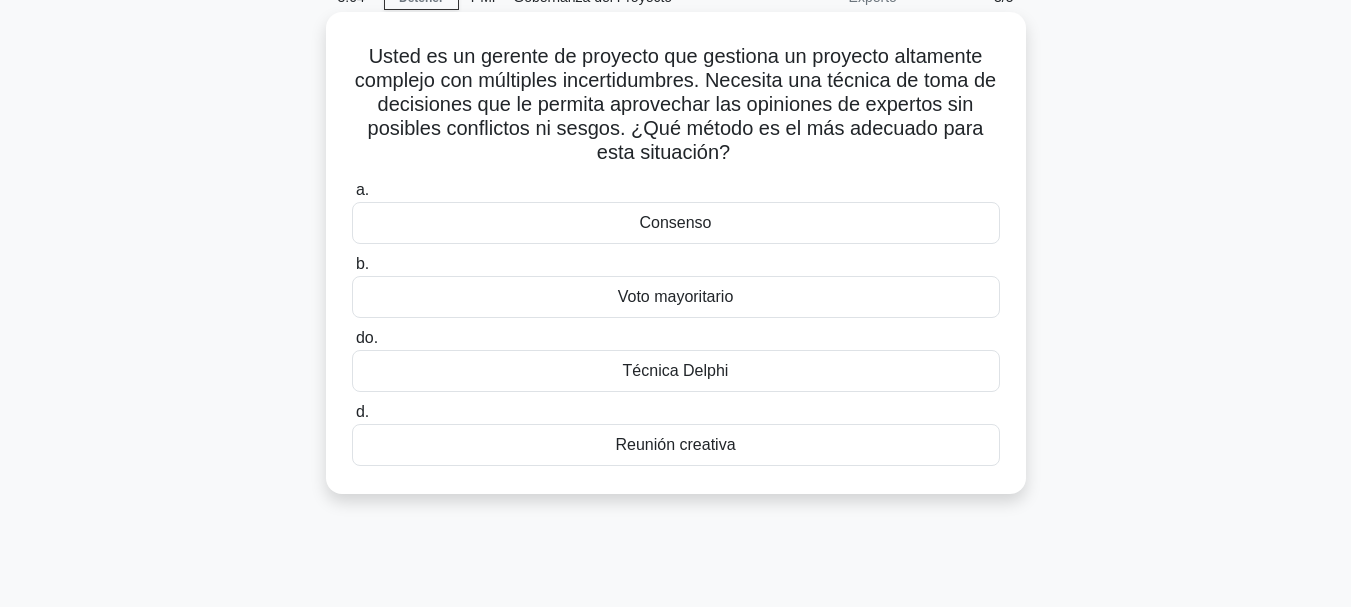 click on "Técnica Delphi" at bounding box center [676, 371] 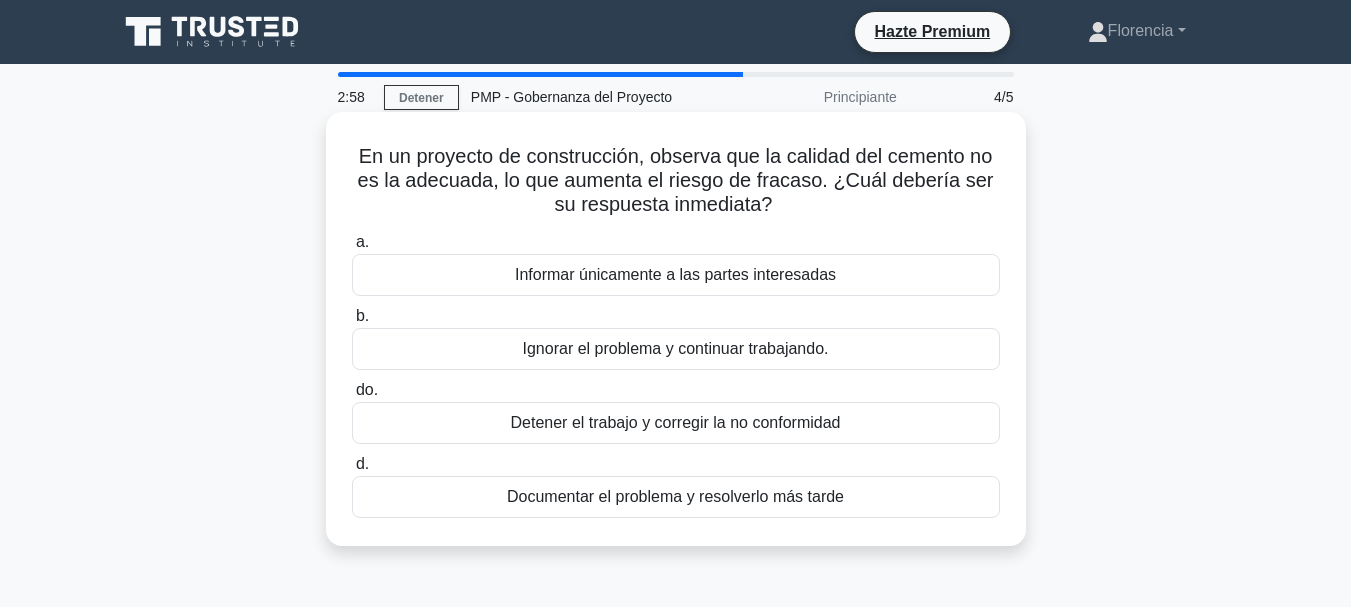 scroll, scrollTop: 100, scrollLeft: 0, axis: vertical 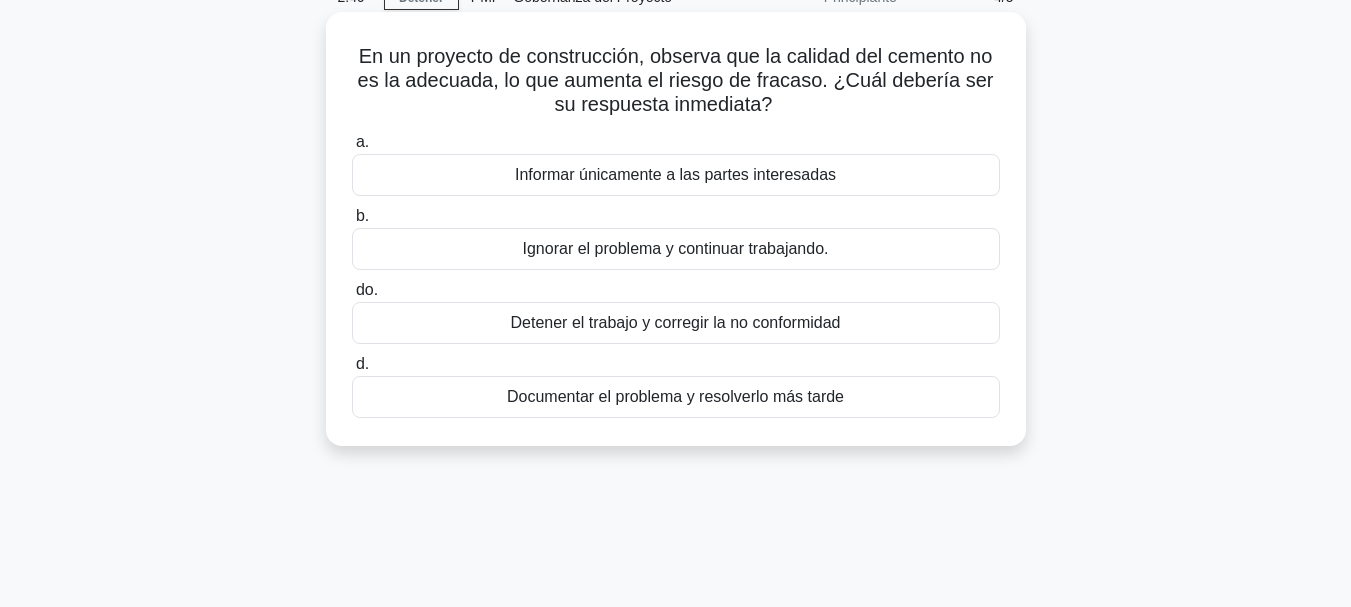 click on "Detener el trabajo y corregir la no conformidad" at bounding box center [676, 322] 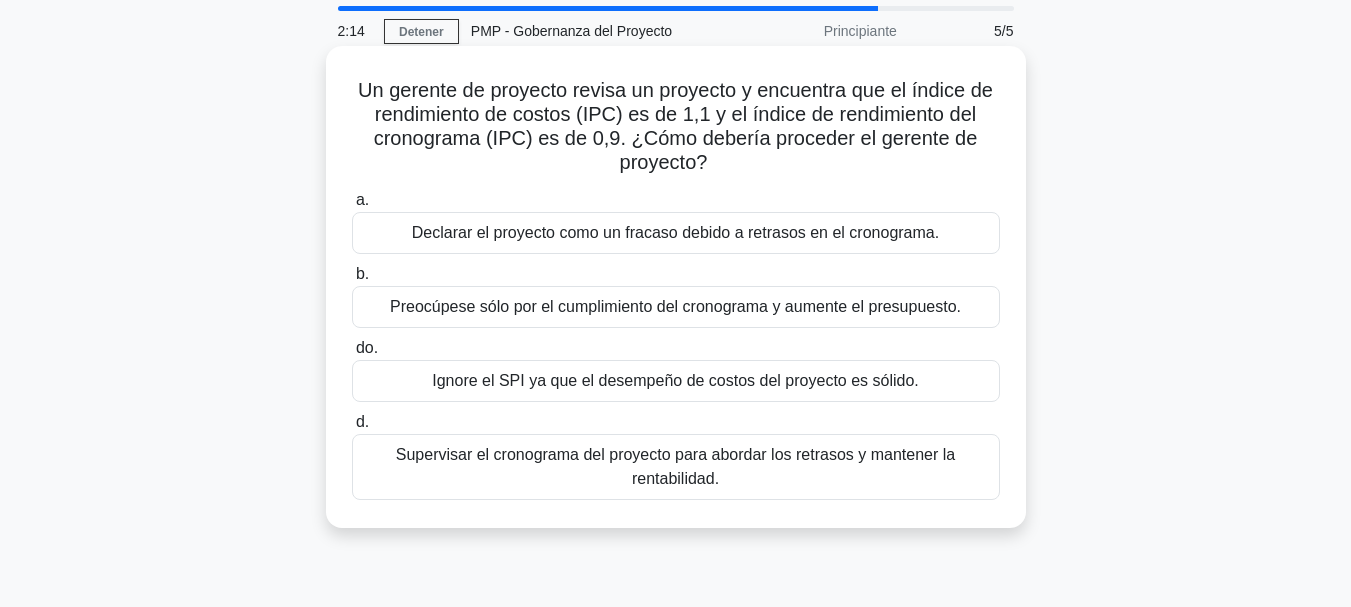 scroll, scrollTop: 100, scrollLeft: 0, axis: vertical 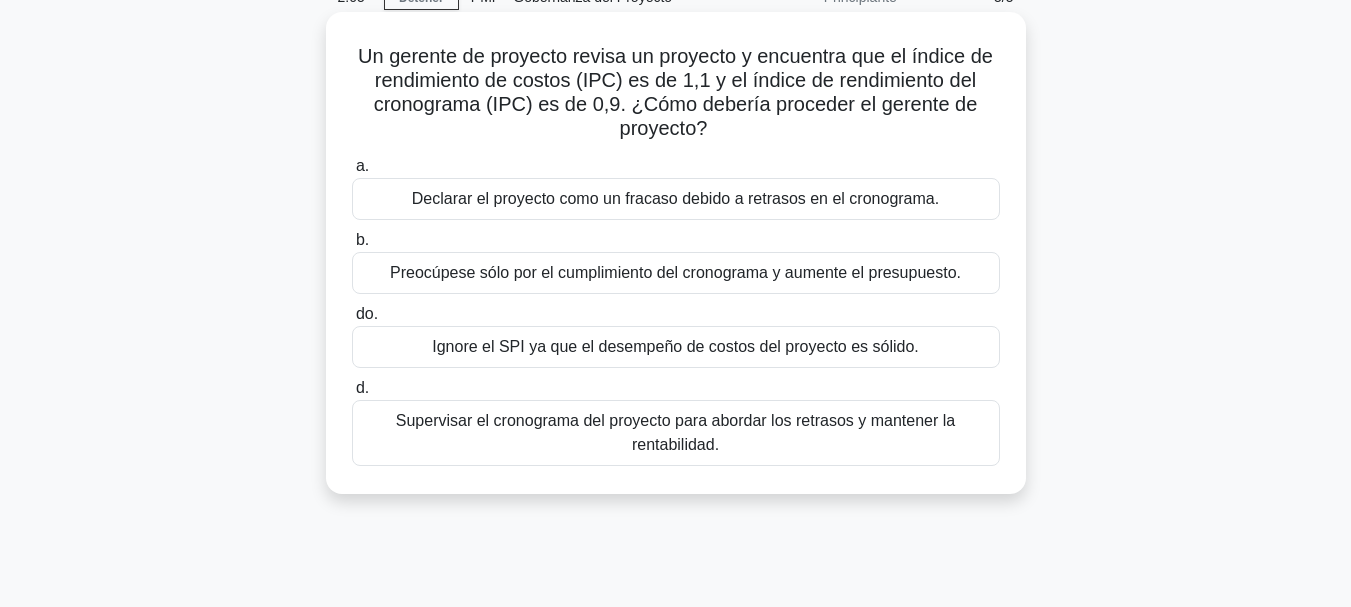 click on "Supervisar el cronograma del proyecto para abordar los retrasos y mantener la rentabilidad." at bounding box center [675, 432] 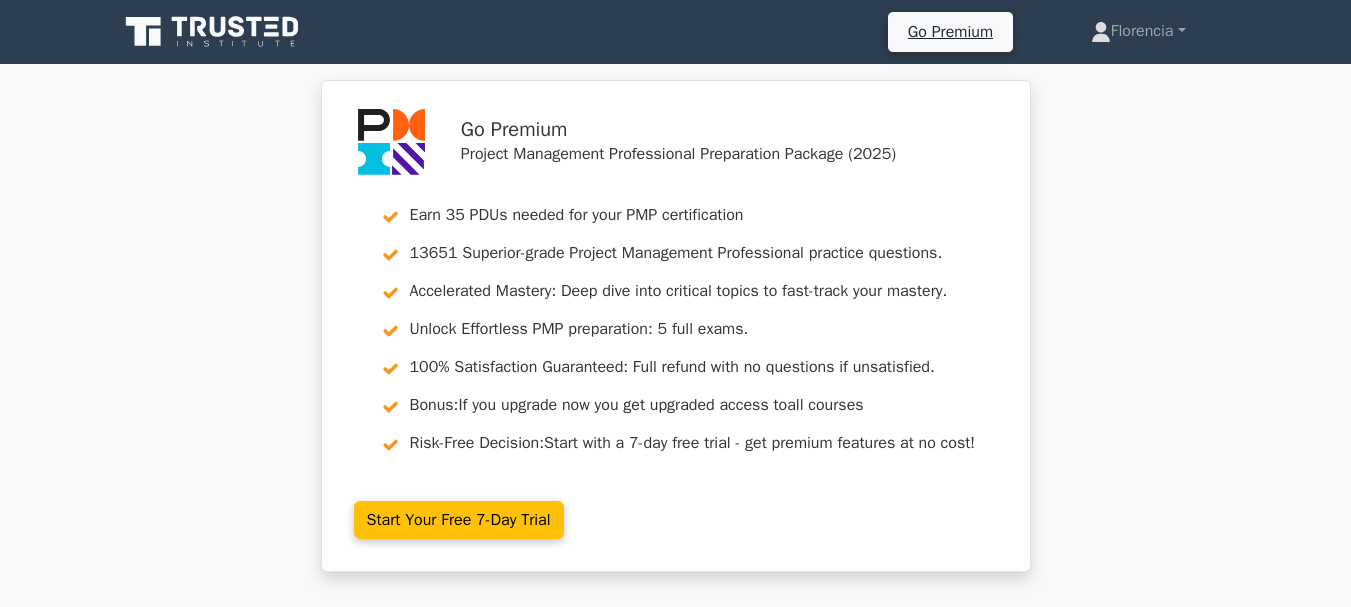 scroll, scrollTop: 0, scrollLeft: 0, axis: both 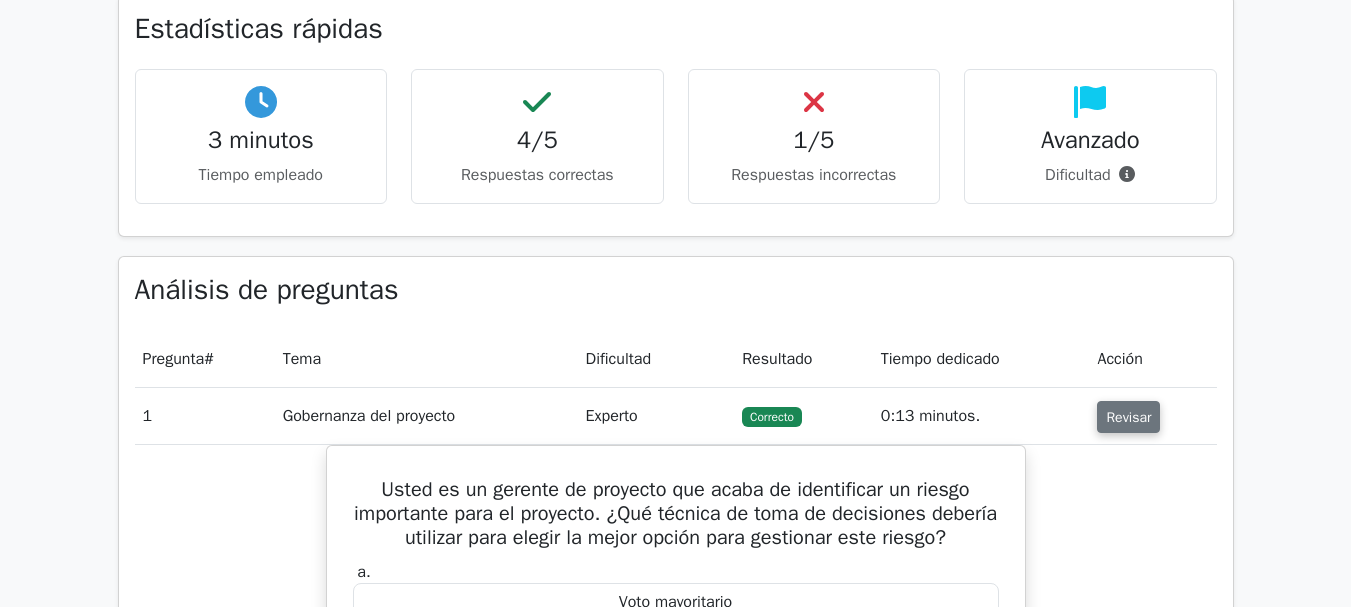 click on "Revisar" at bounding box center (1128, 417) 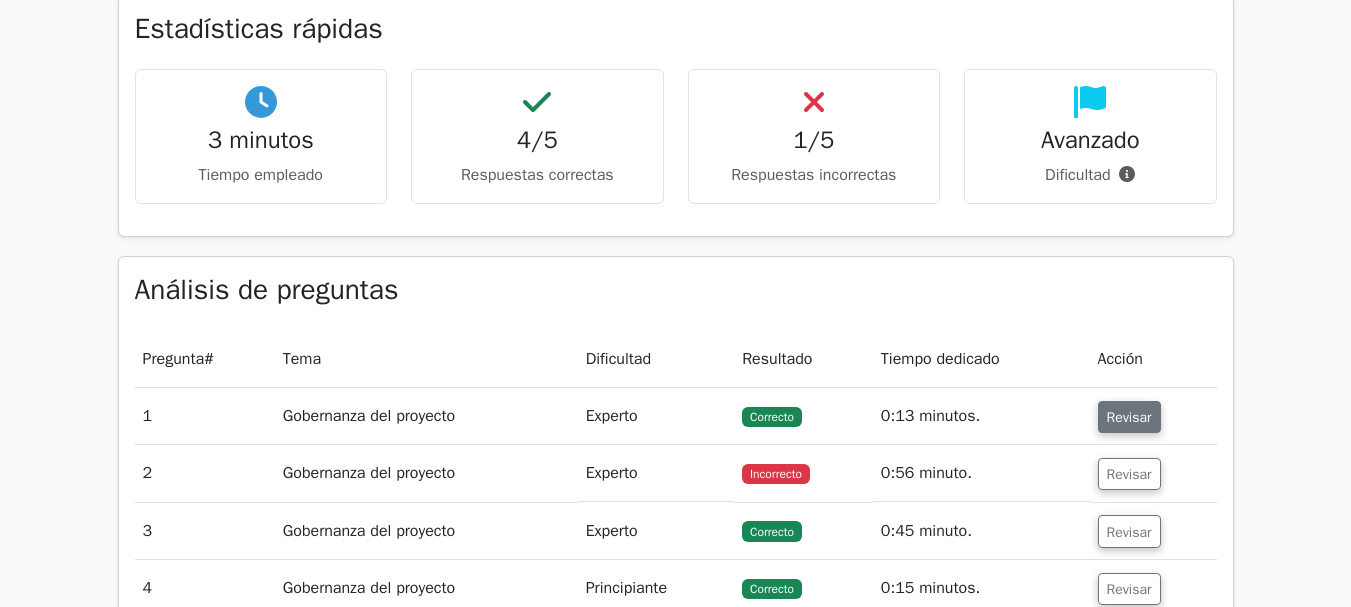 scroll, scrollTop: 1300, scrollLeft: 0, axis: vertical 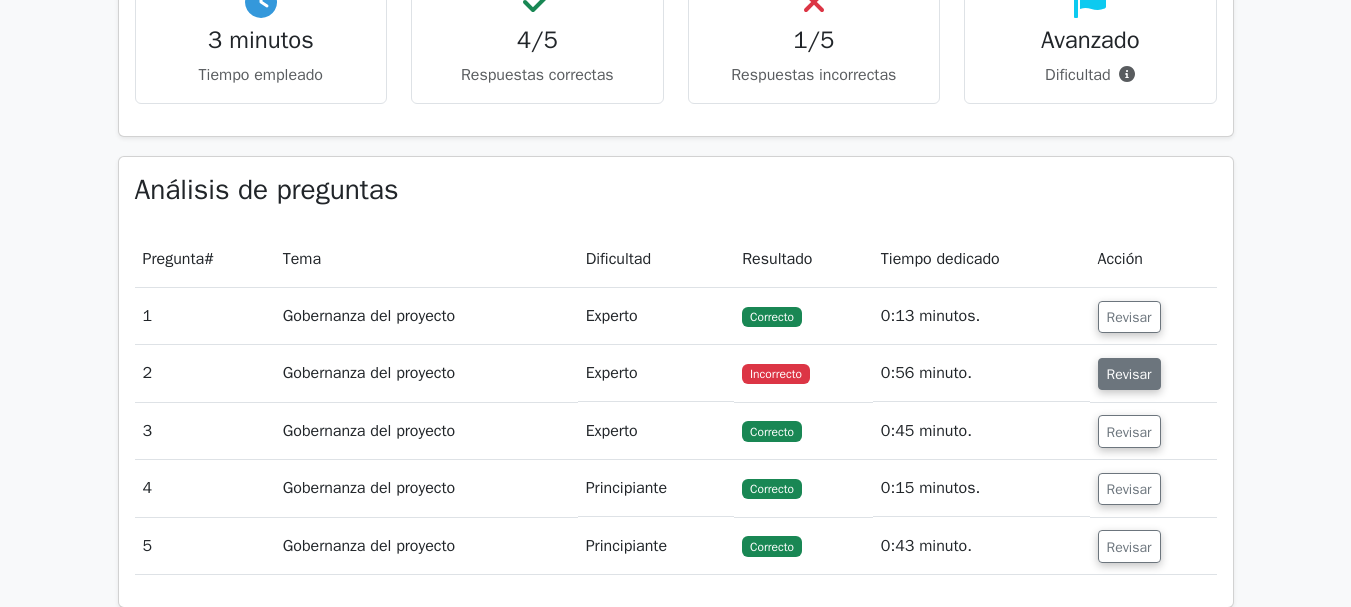 click on "Revisar" at bounding box center [1129, 374] 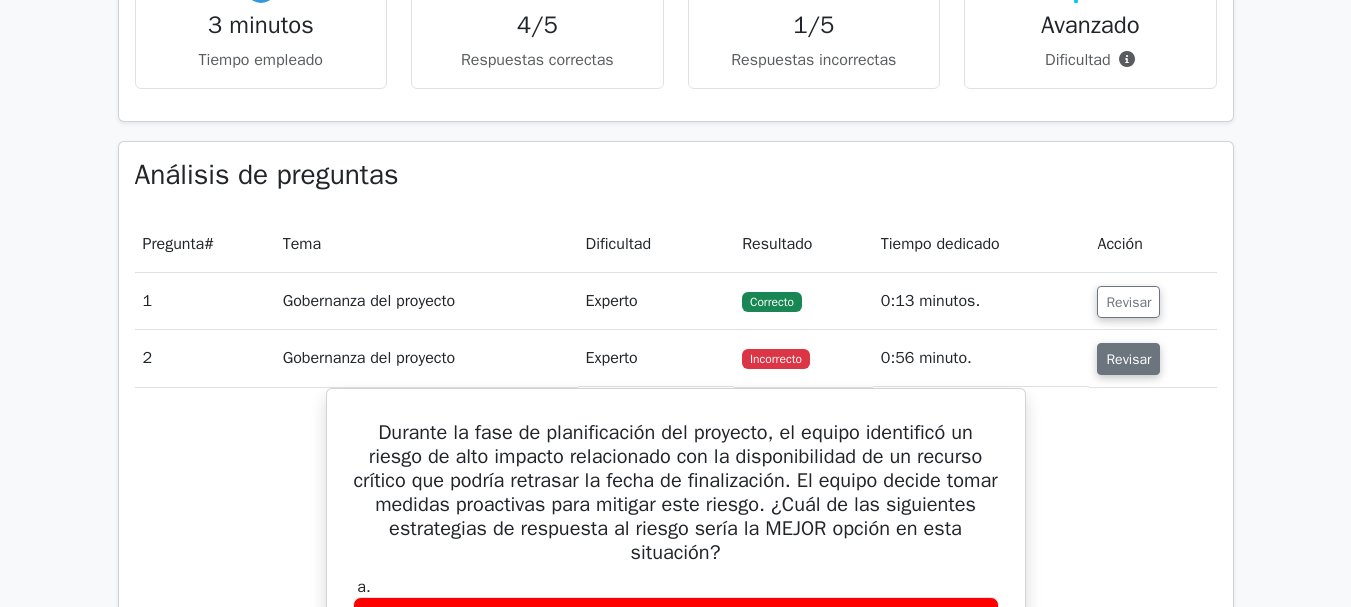 scroll, scrollTop: 1300, scrollLeft: 0, axis: vertical 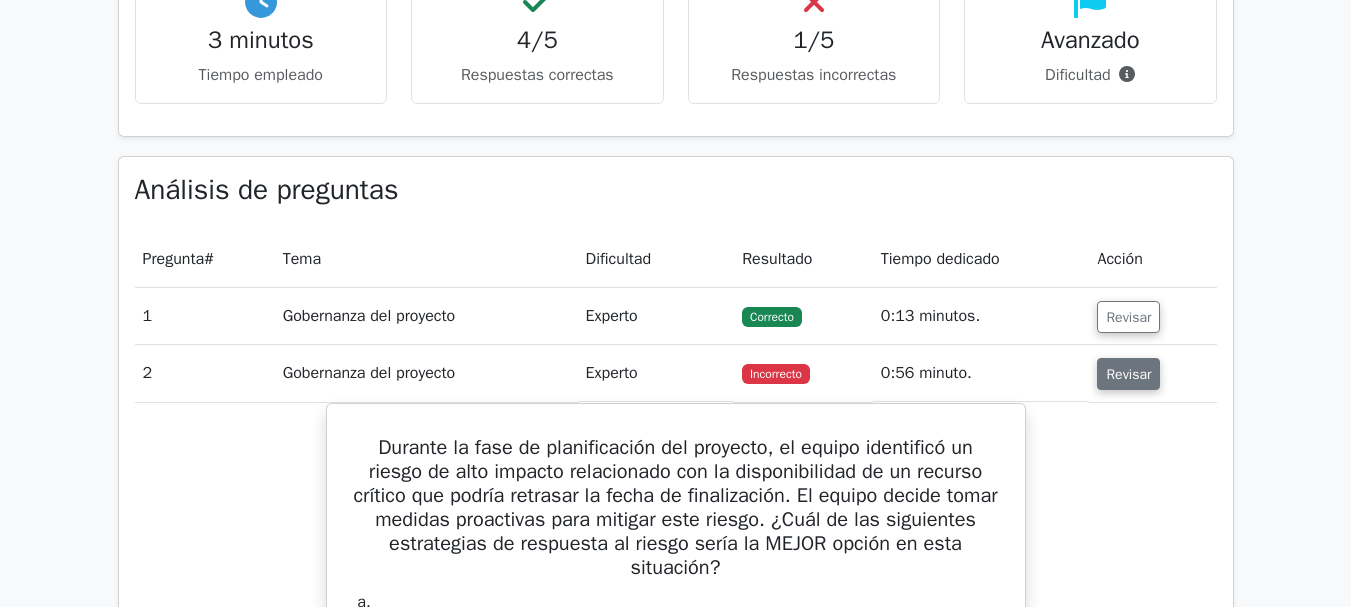 click on "Revisar" at bounding box center (1128, 374) 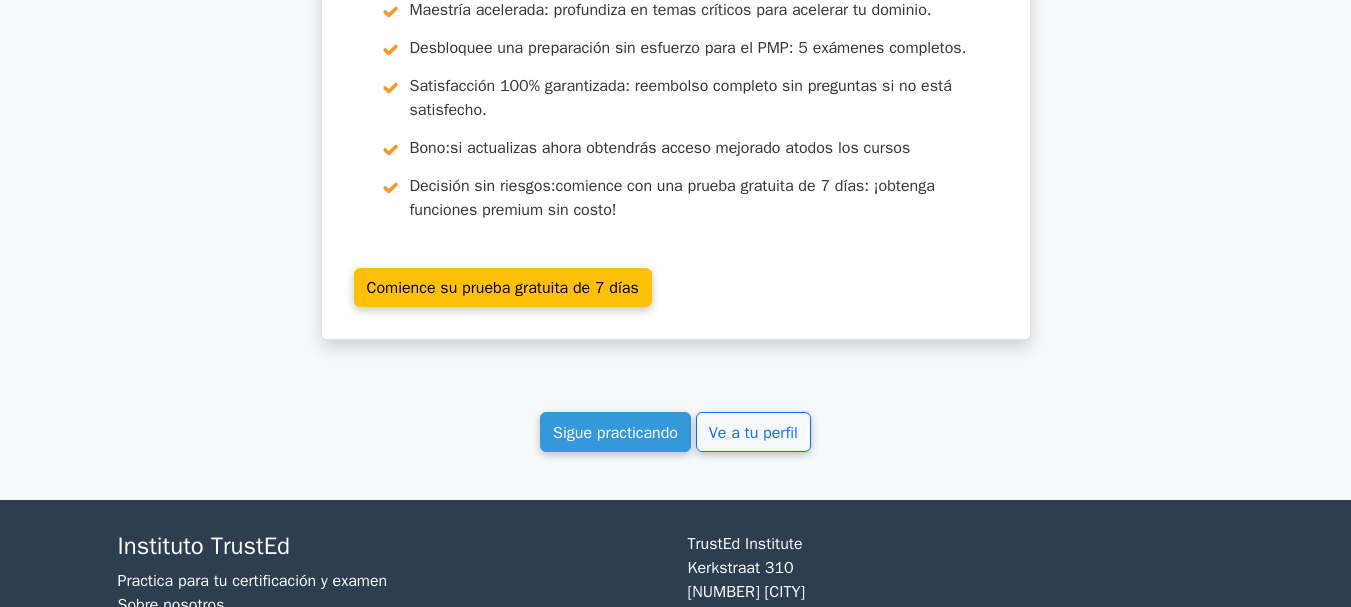 scroll, scrollTop: 2200, scrollLeft: 0, axis: vertical 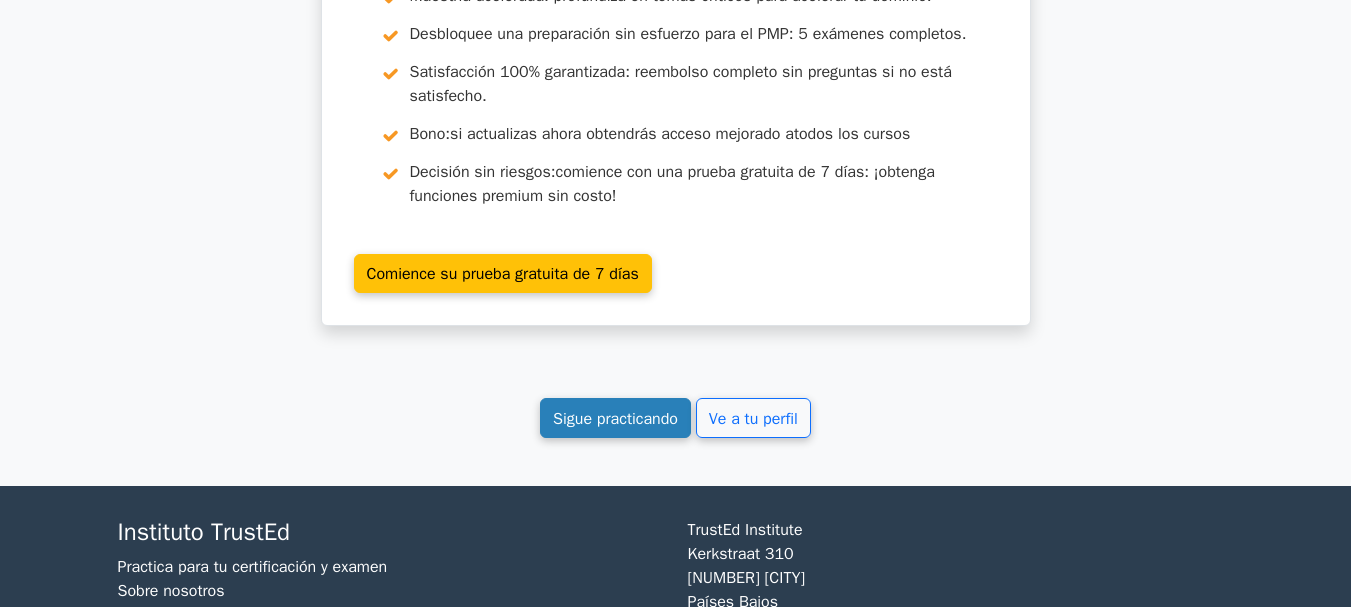 click on "Sigue practicando" at bounding box center [615, 419] 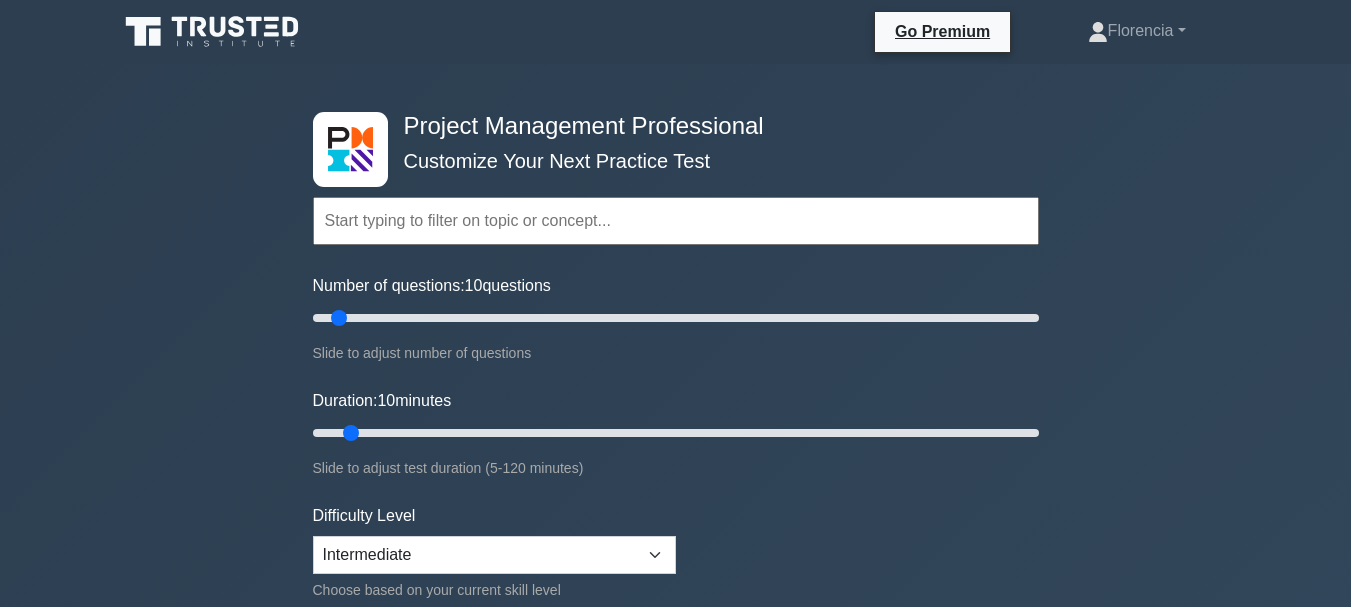 scroll, scrollTop: 0, scrollLeft: 0, axis: both 